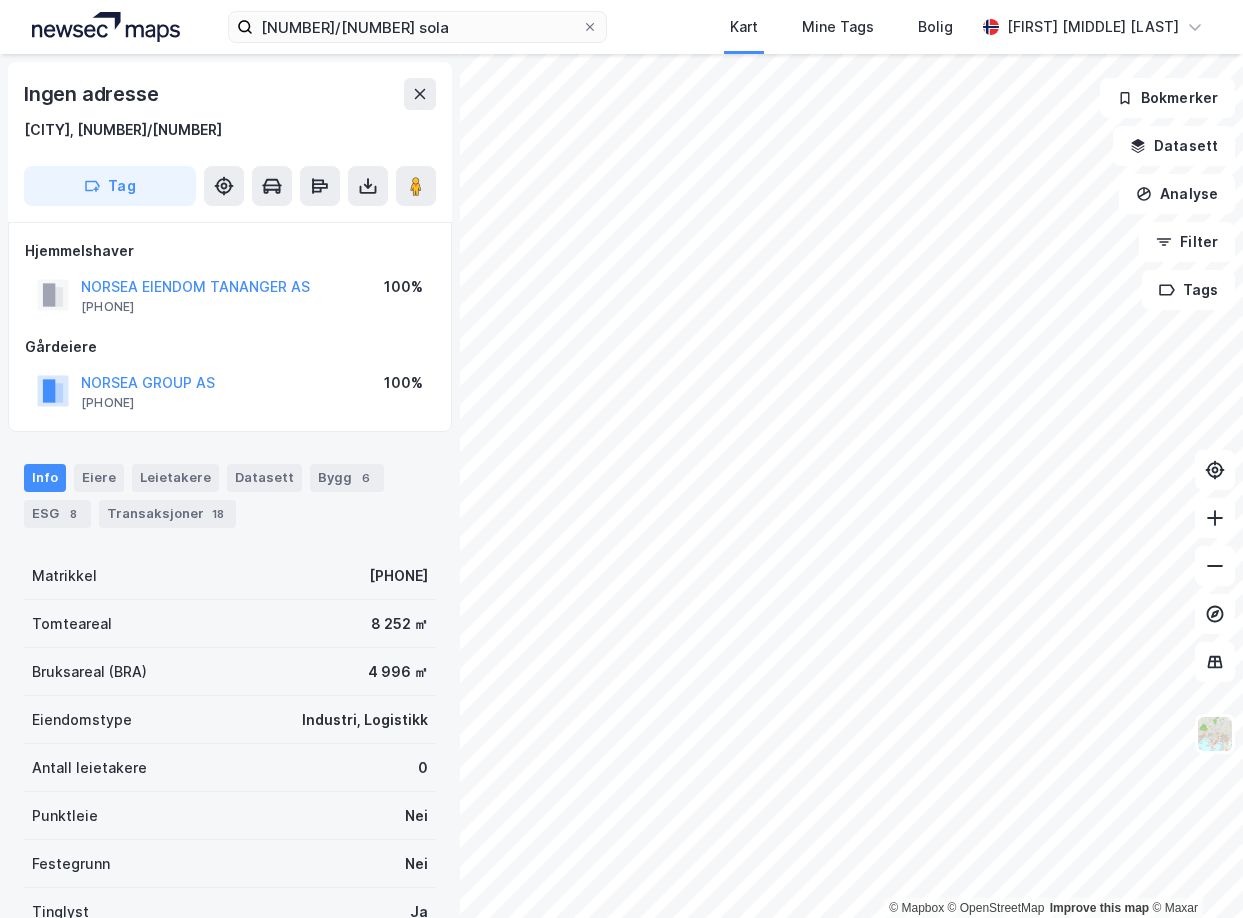scroll, scrollTop: 0, scrollLeft: 0, axis: both 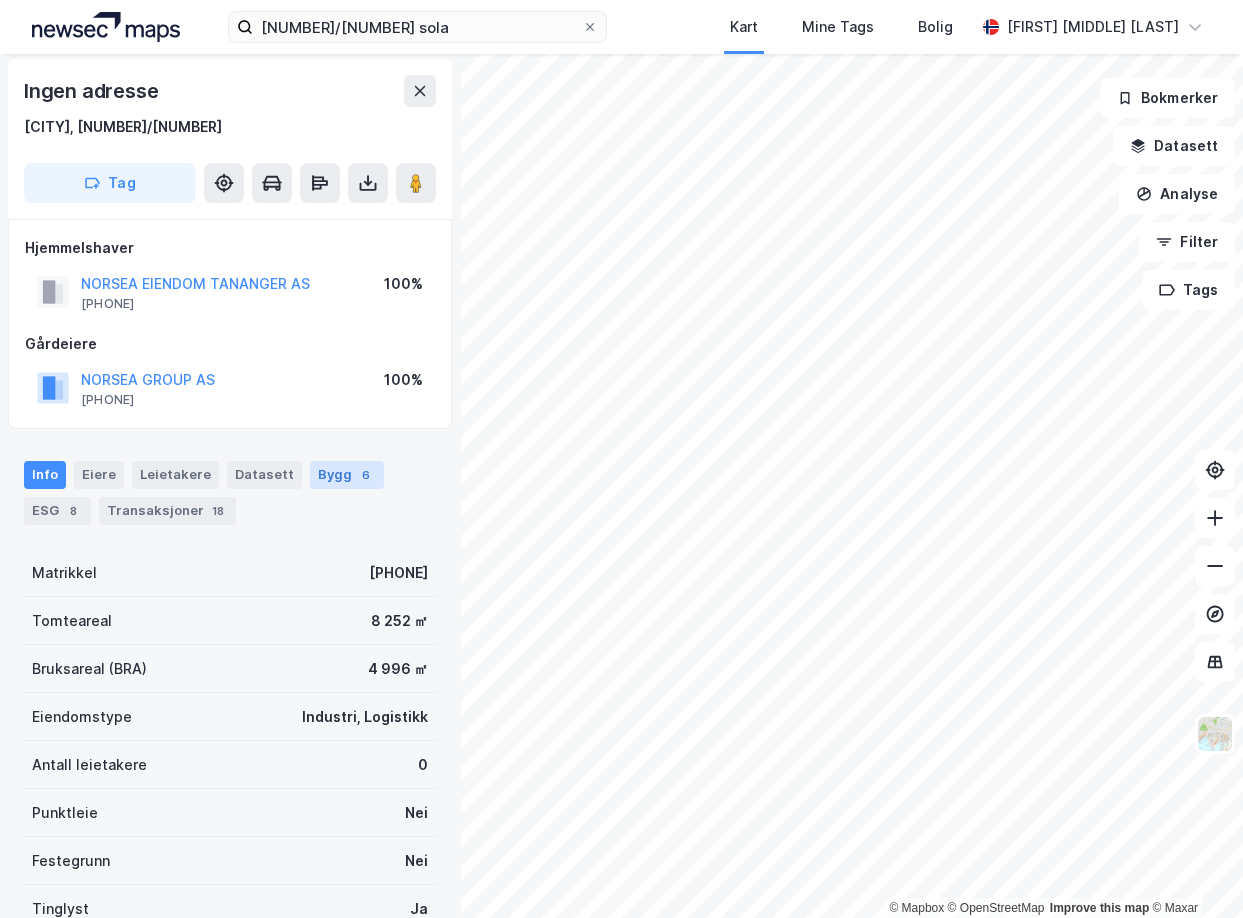 click on "Bygg 6" at bounding box center [347, 475] 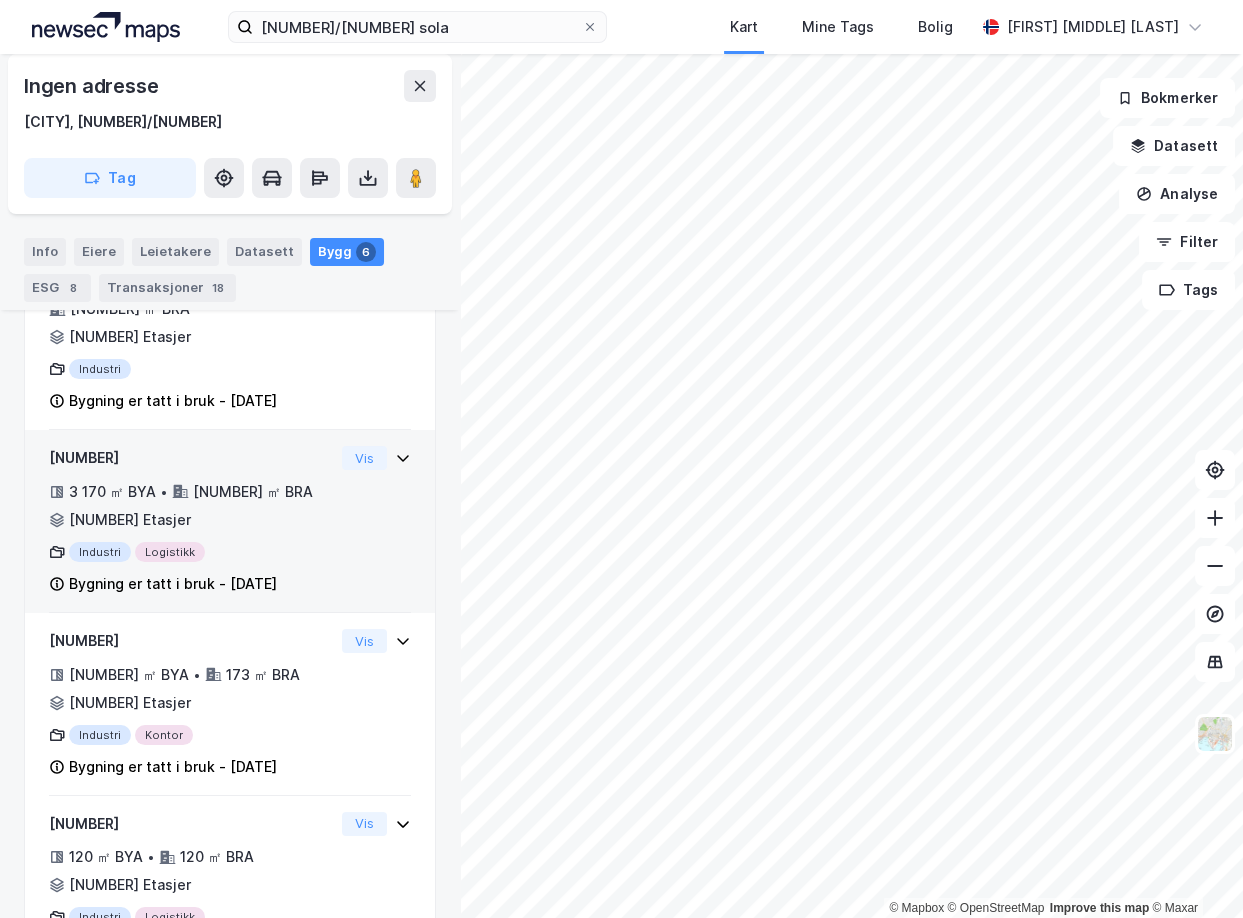 scroll, scrollTop: 0, scrollLeft: 0, axis: both 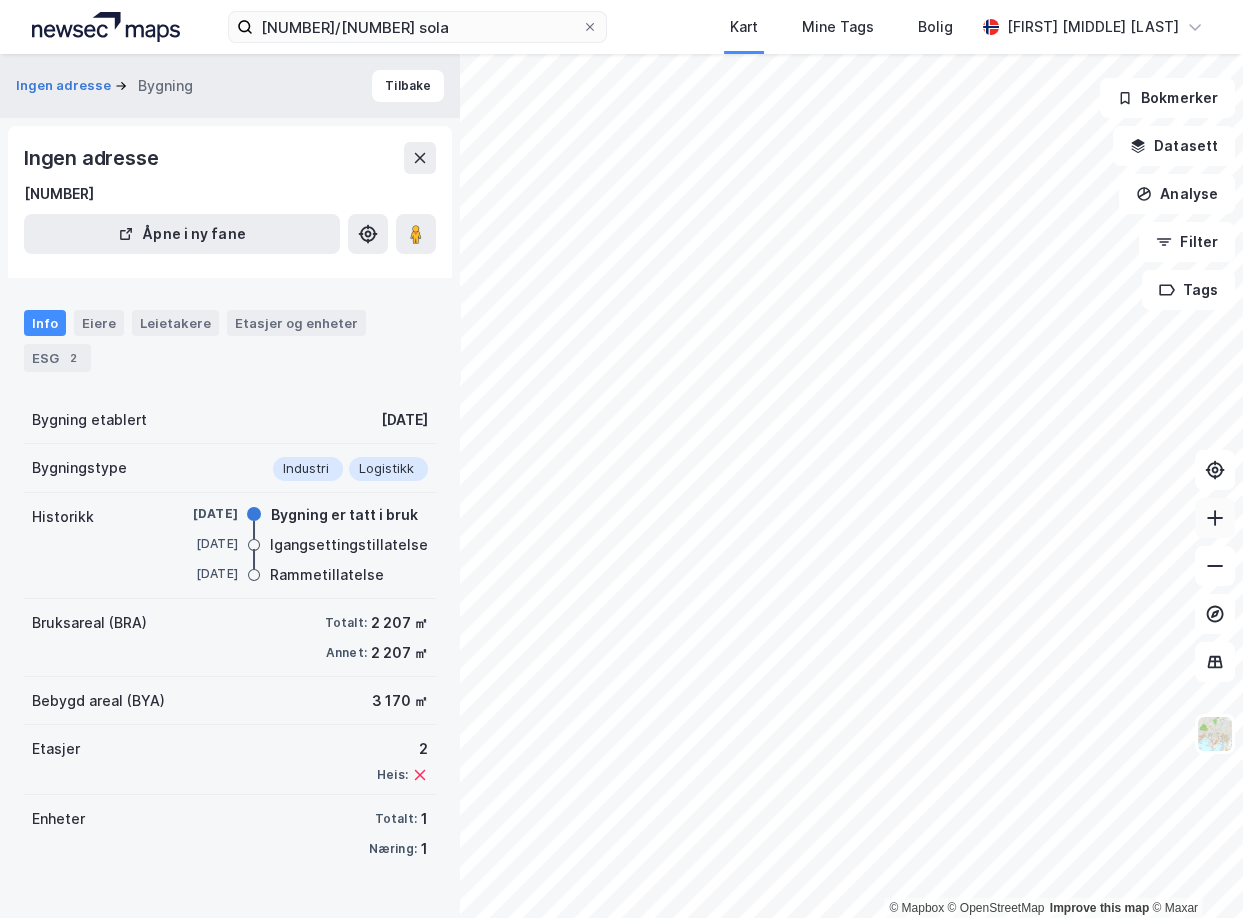 click 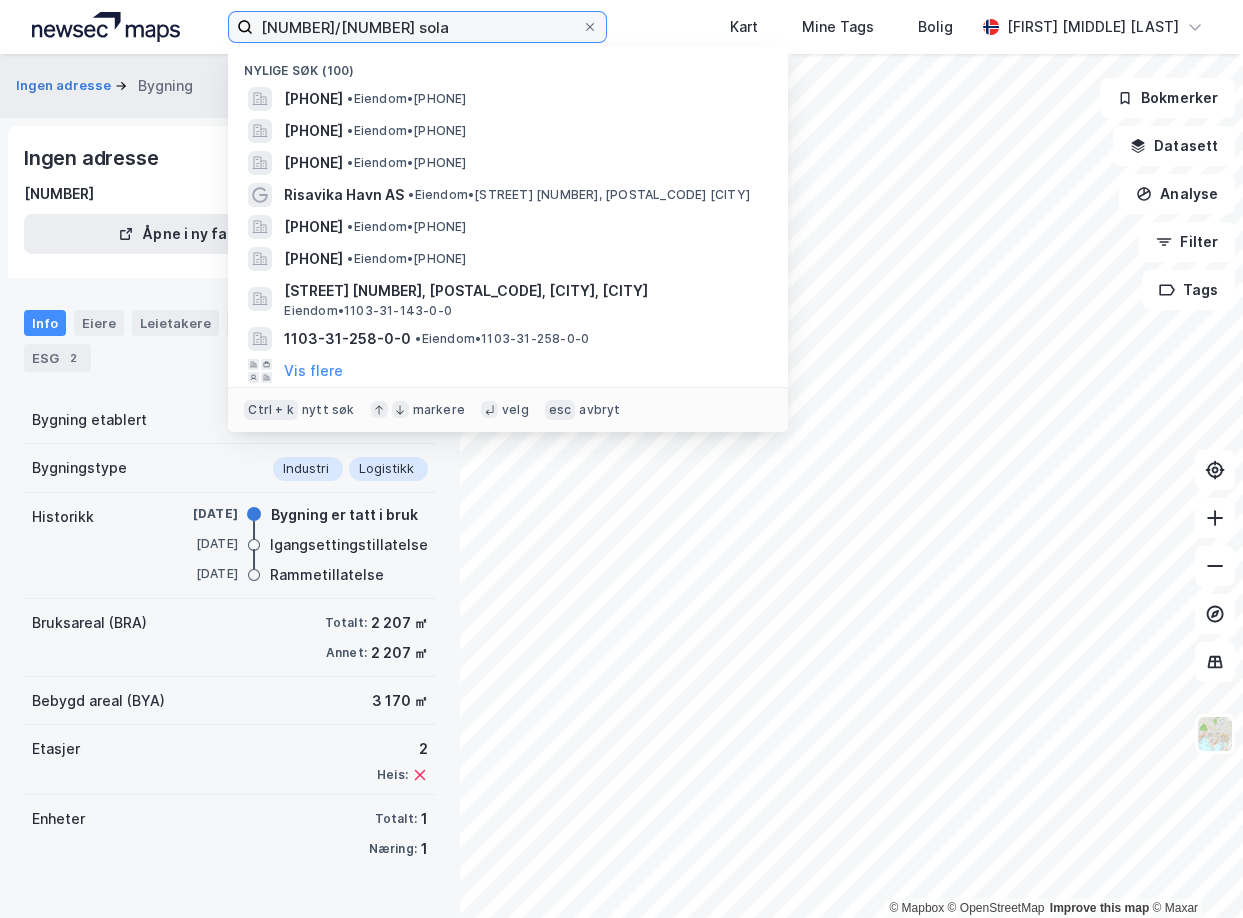 click on "[NUMBER]/[NUMBER] sola" at bounding box center (417, 27) 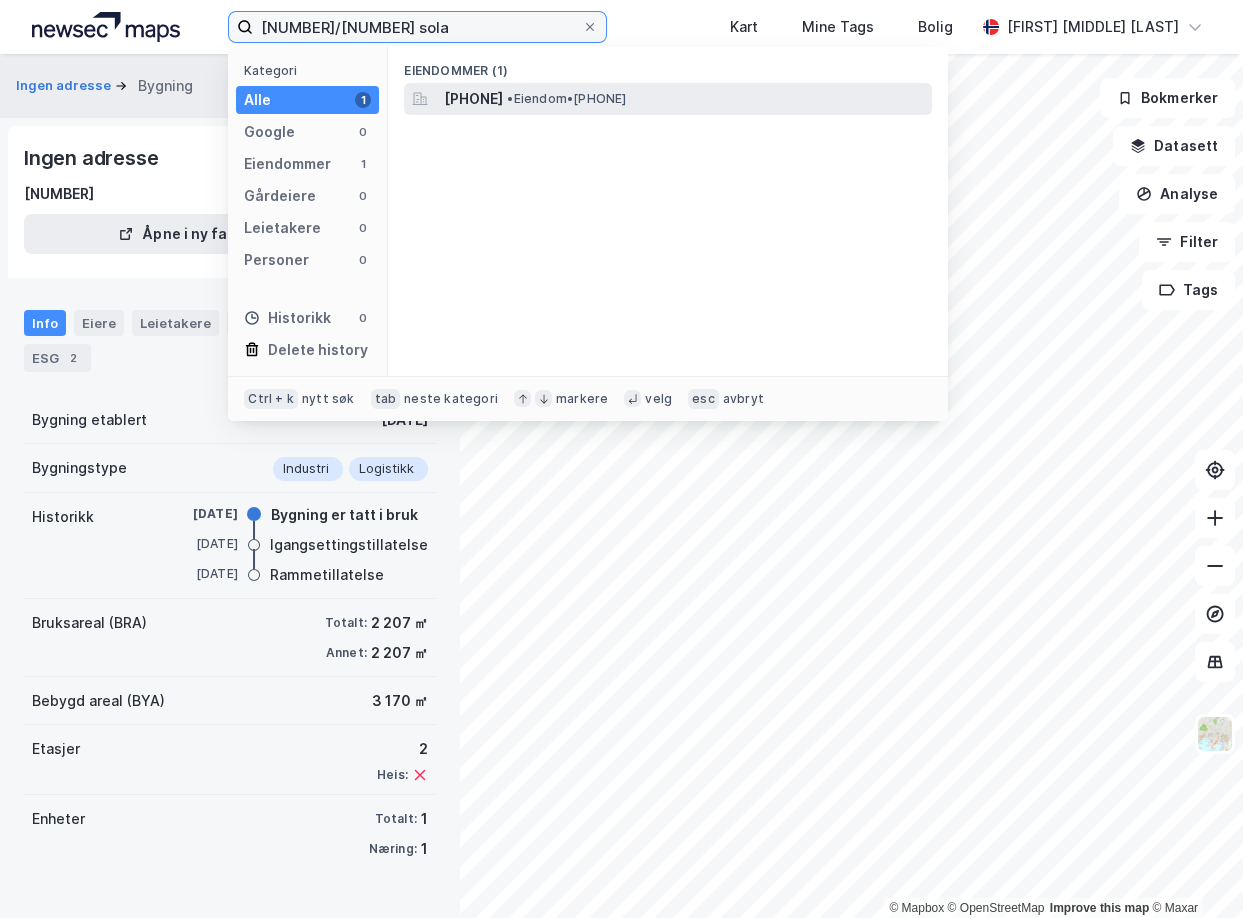 type on "[NUMBER]/[NUMBER] sola" 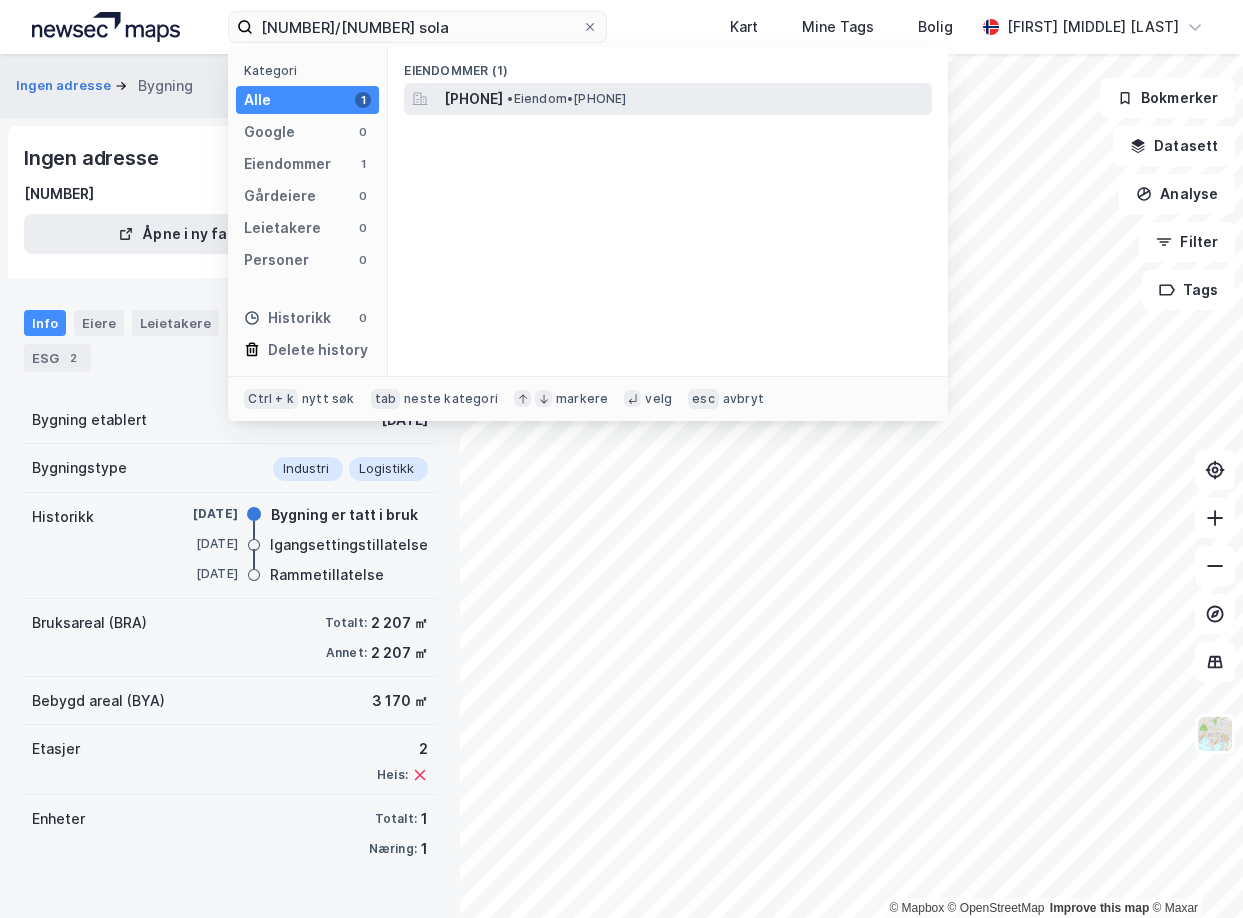 click on "[PHONE]" at bounding box center [473, 99] 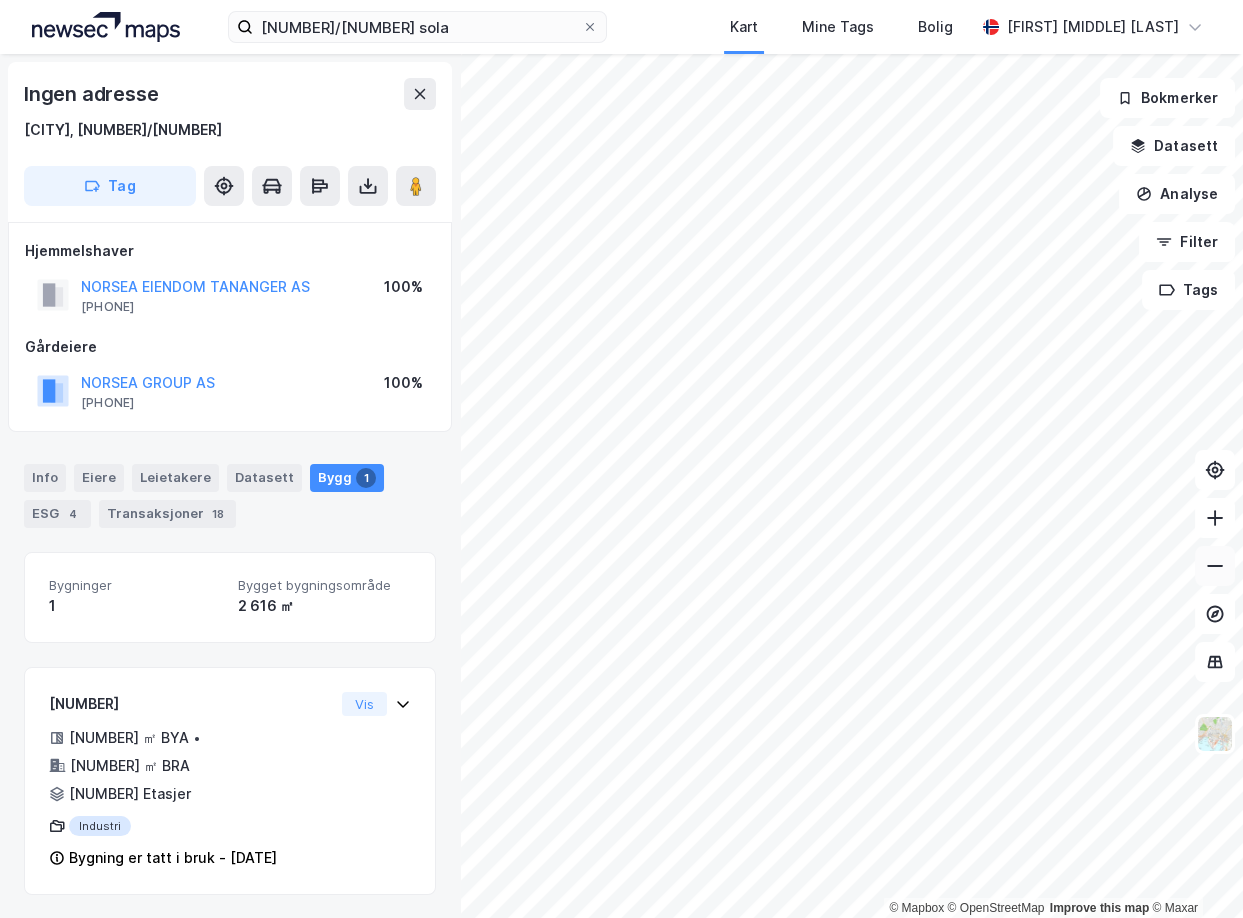 click 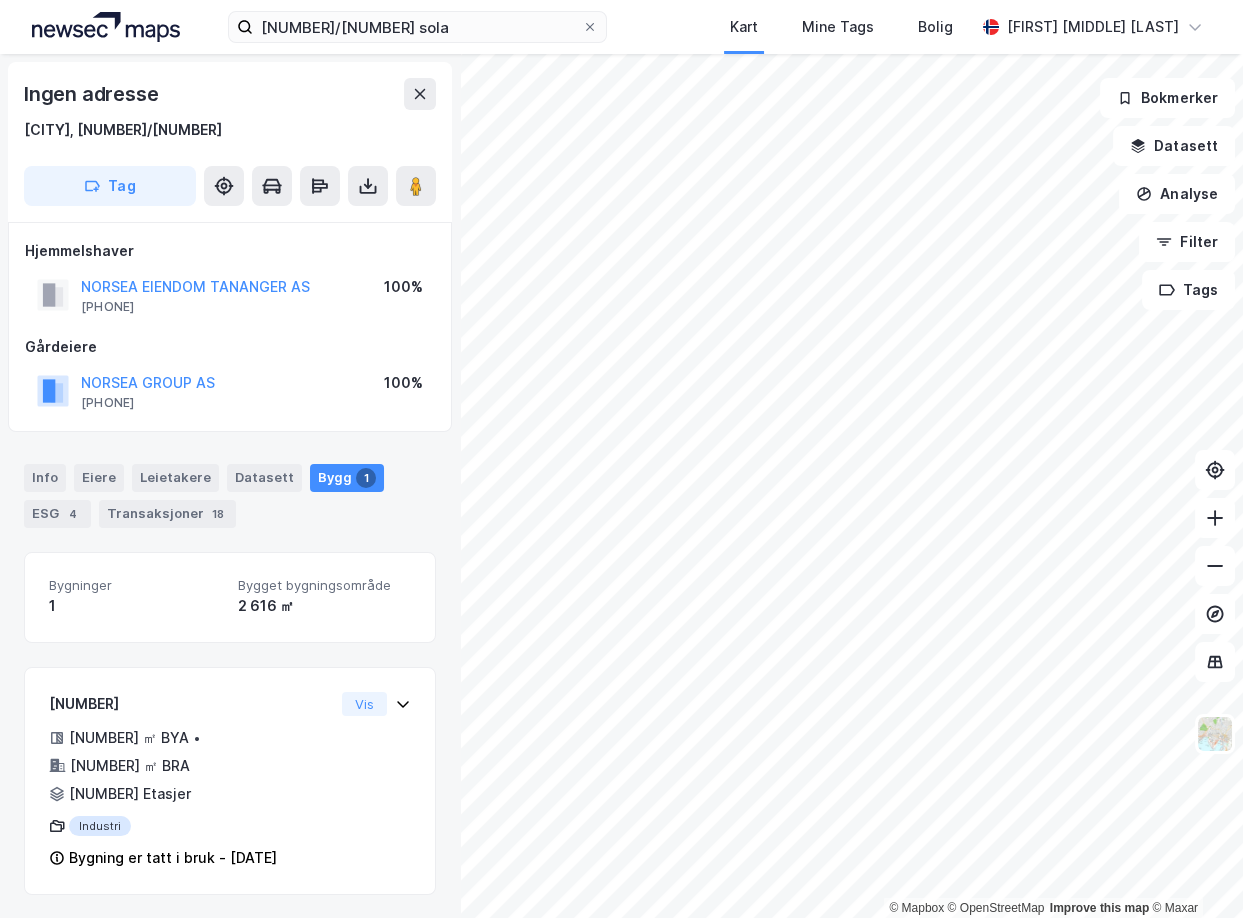 click on "Bygninger 1 Bygget bygningsområde [NUMBER] ㎡ [NUMBER] [NUMBER] ㎡ BYA   • [NUMBER] ㎡ BRA • [NUMBER] Etasjer Industri Bygning er tatt i bruk - [DATE] Vis" at bounding box center (230, 723) 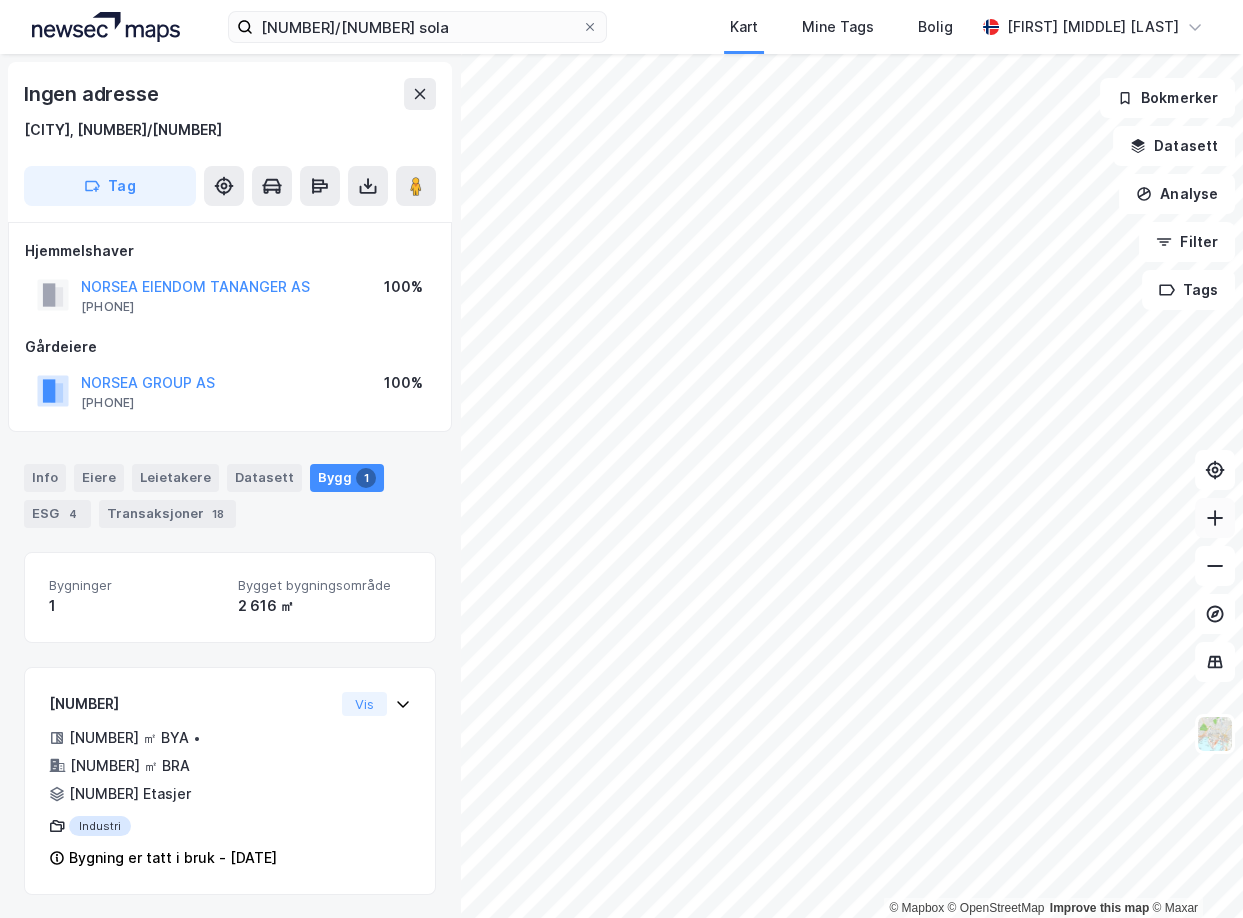 click 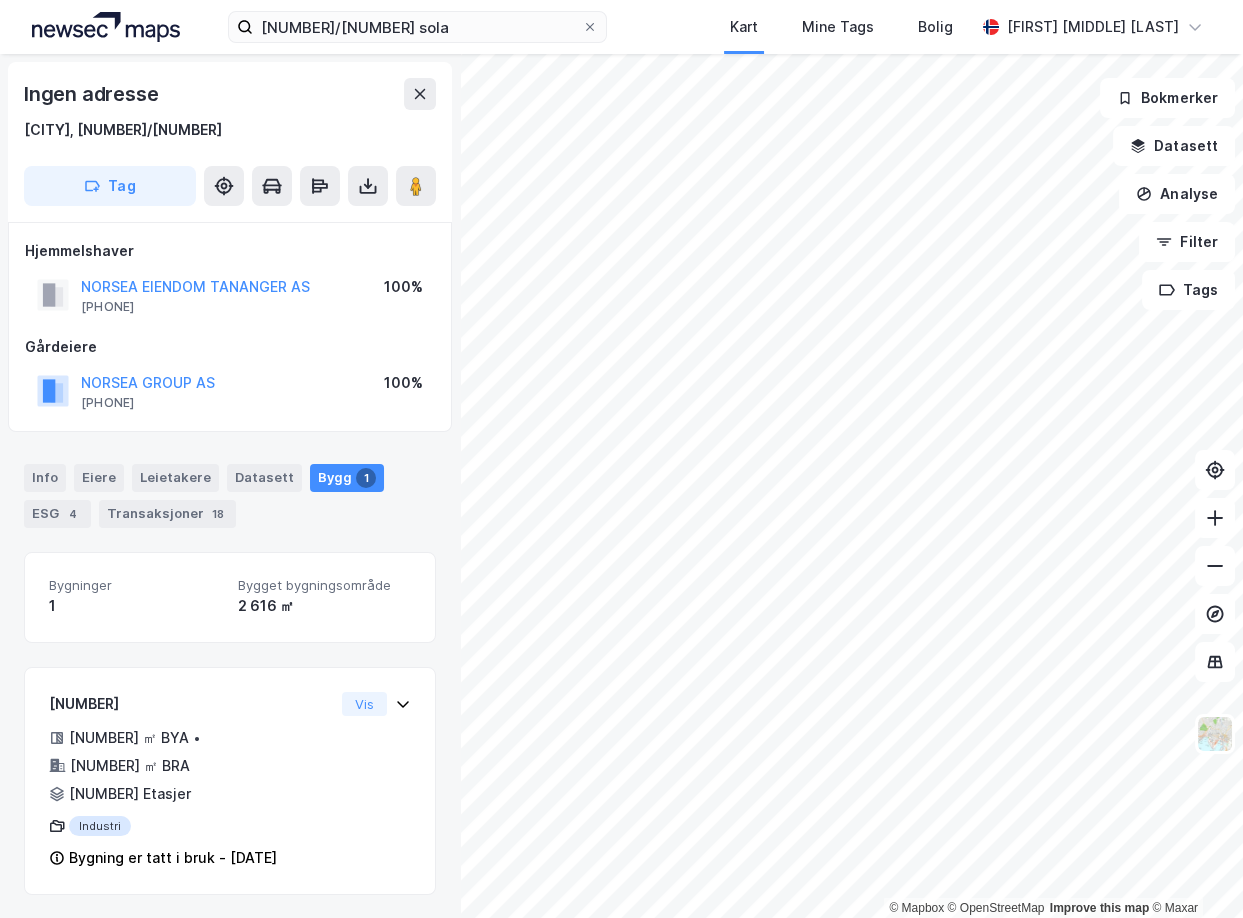 type 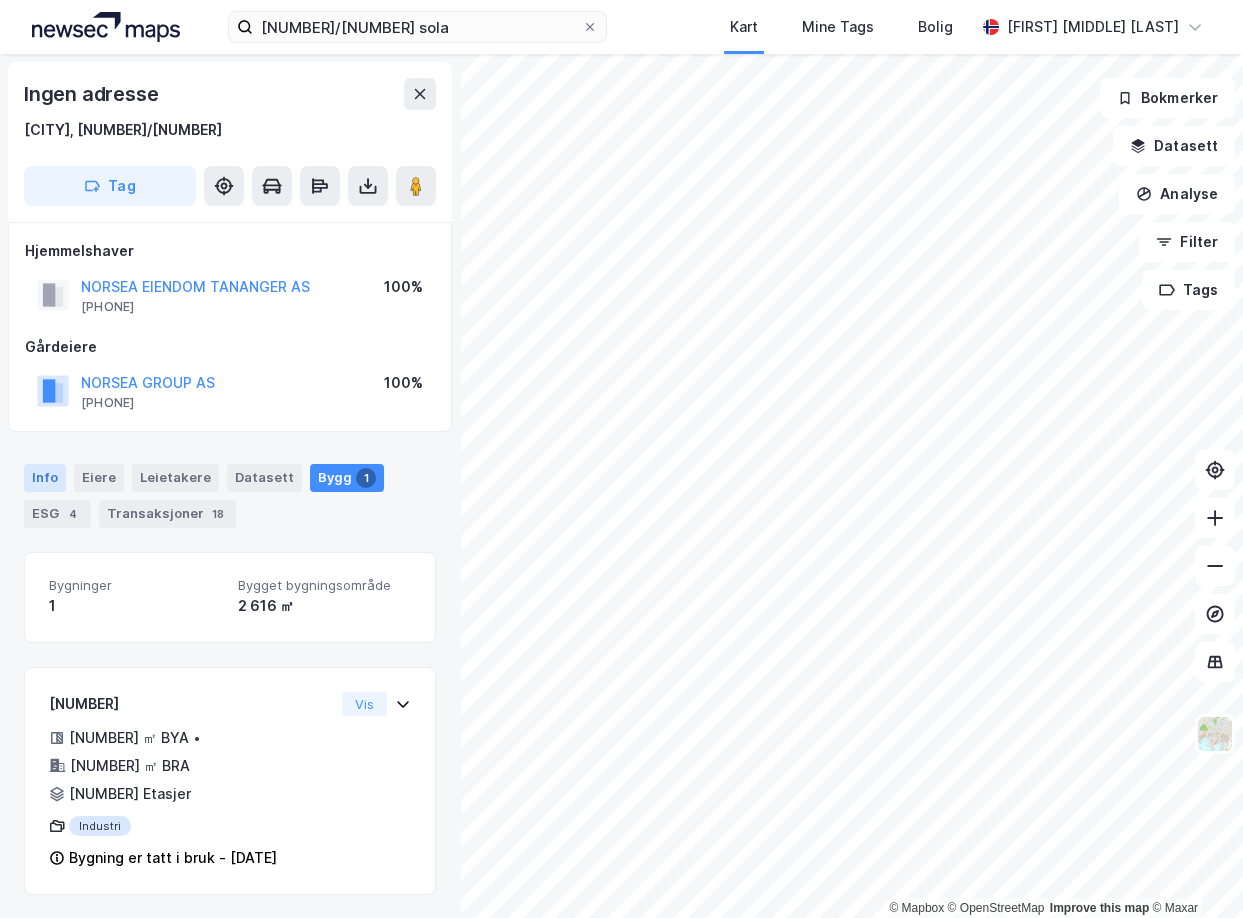 click on "Info" at bounding box center (45, 478) 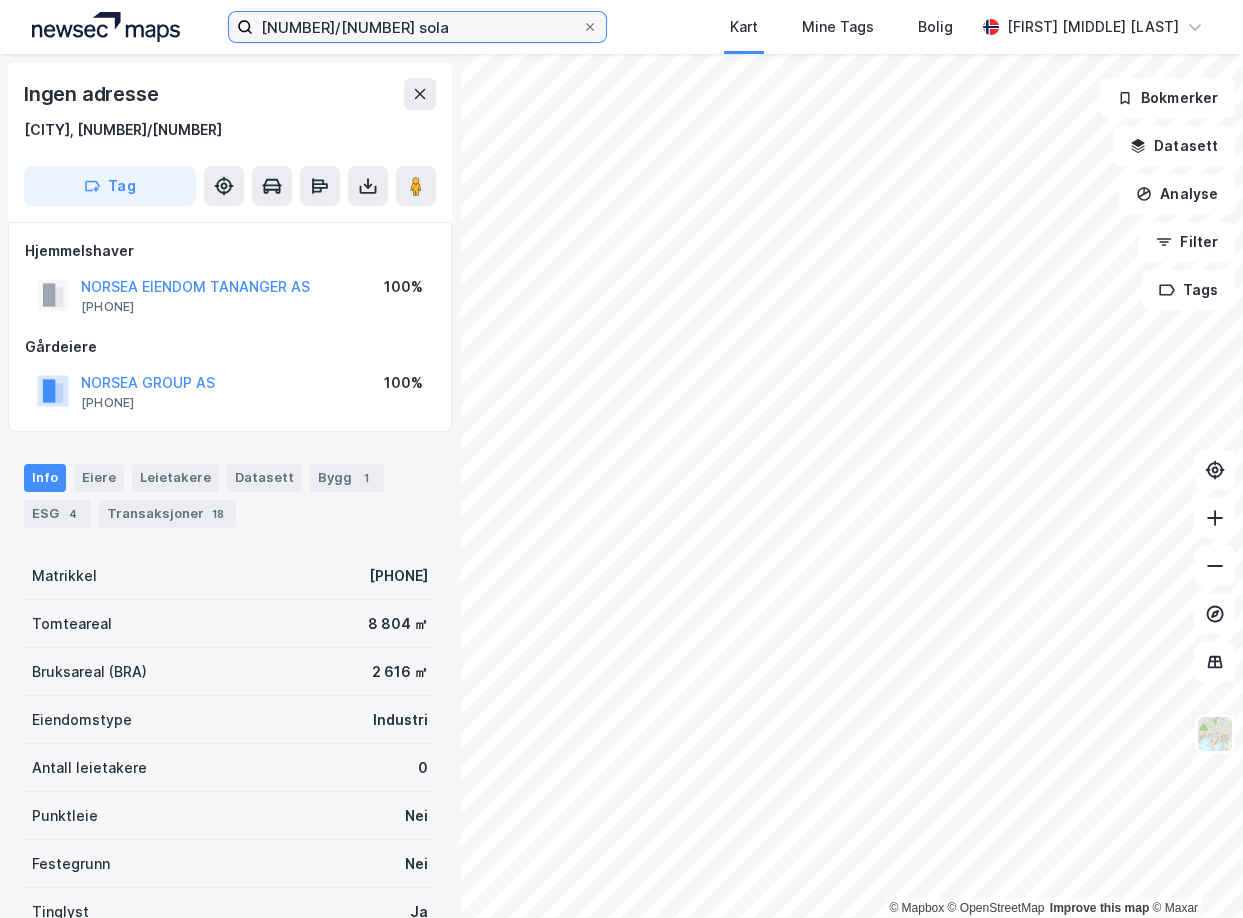 click on "[NUMBER]/[NUMBER] sola" at bounding box center (417, 27) 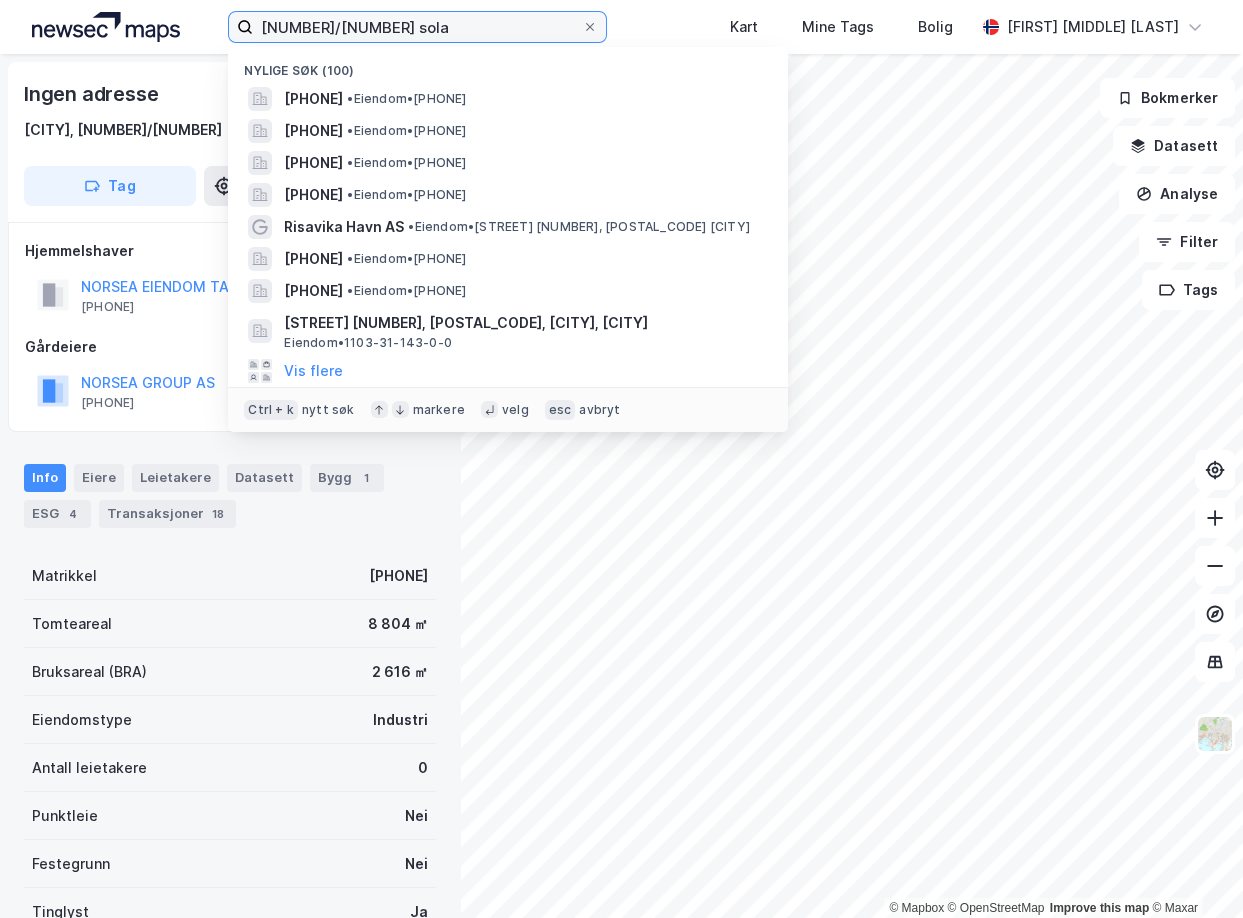 click on "[NUMBER]/[NUMBER] sola" at bounding box center (417, 27) 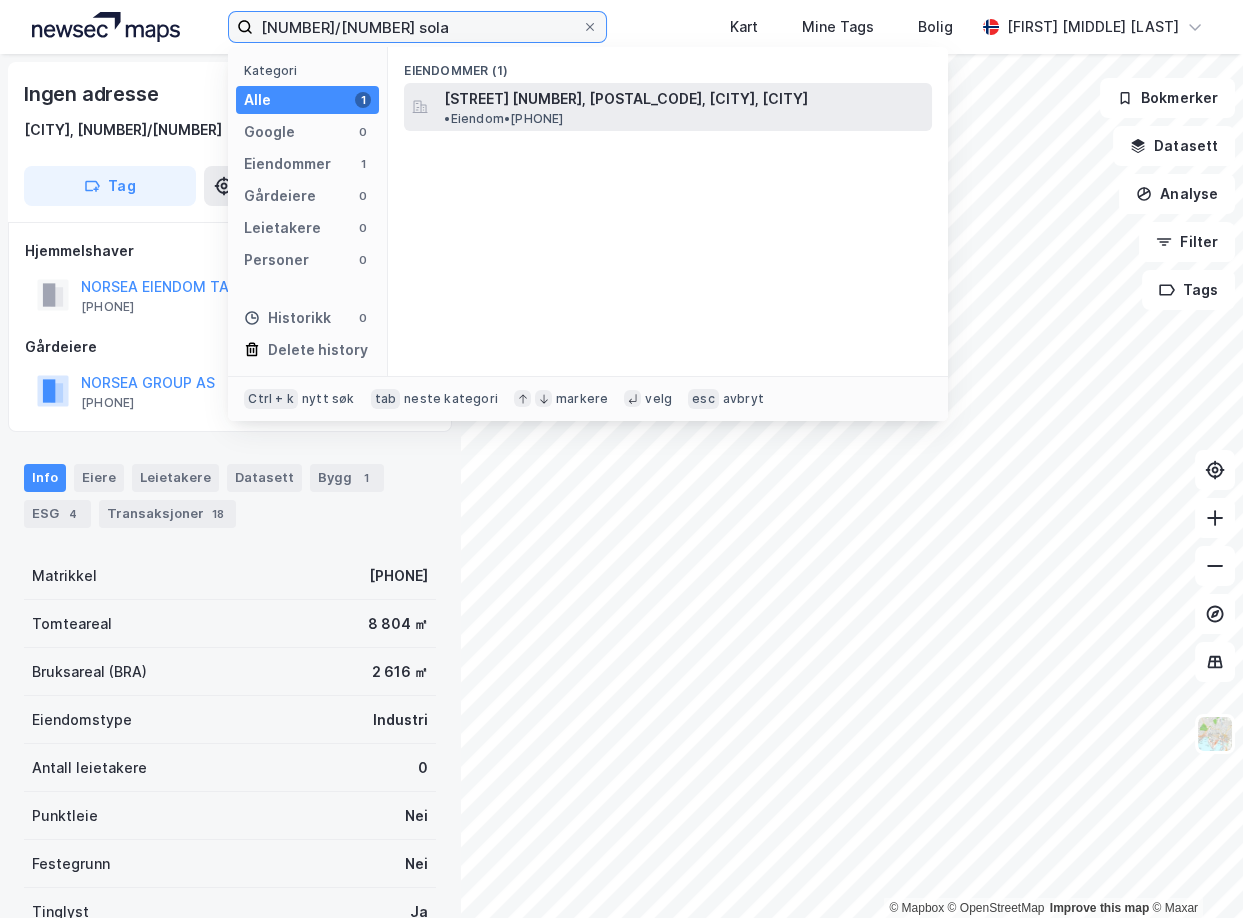 type on "[NUMBER]/[NUMBER] sola" 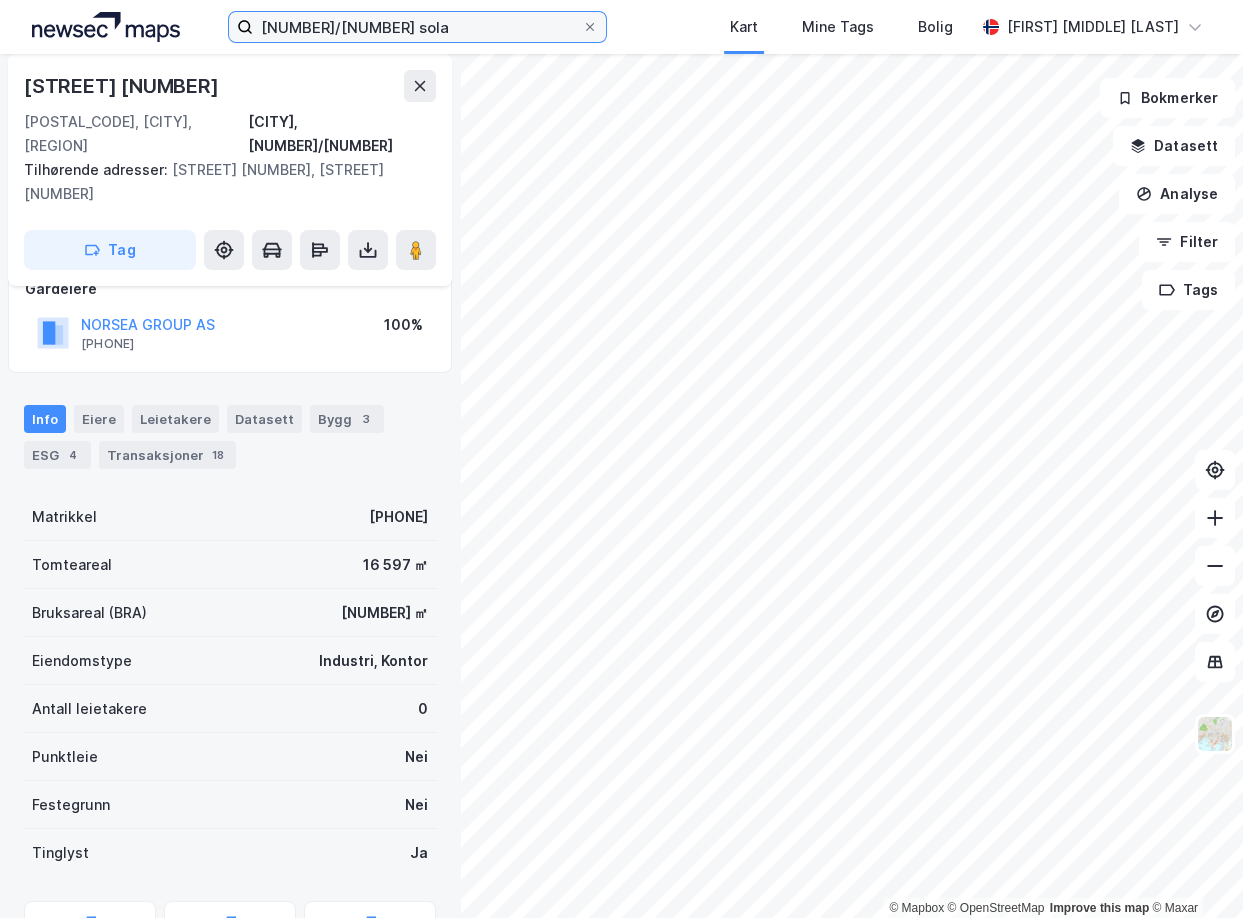 scroll, scrollTop: 141, scrollLeft: 0, axis: vertical 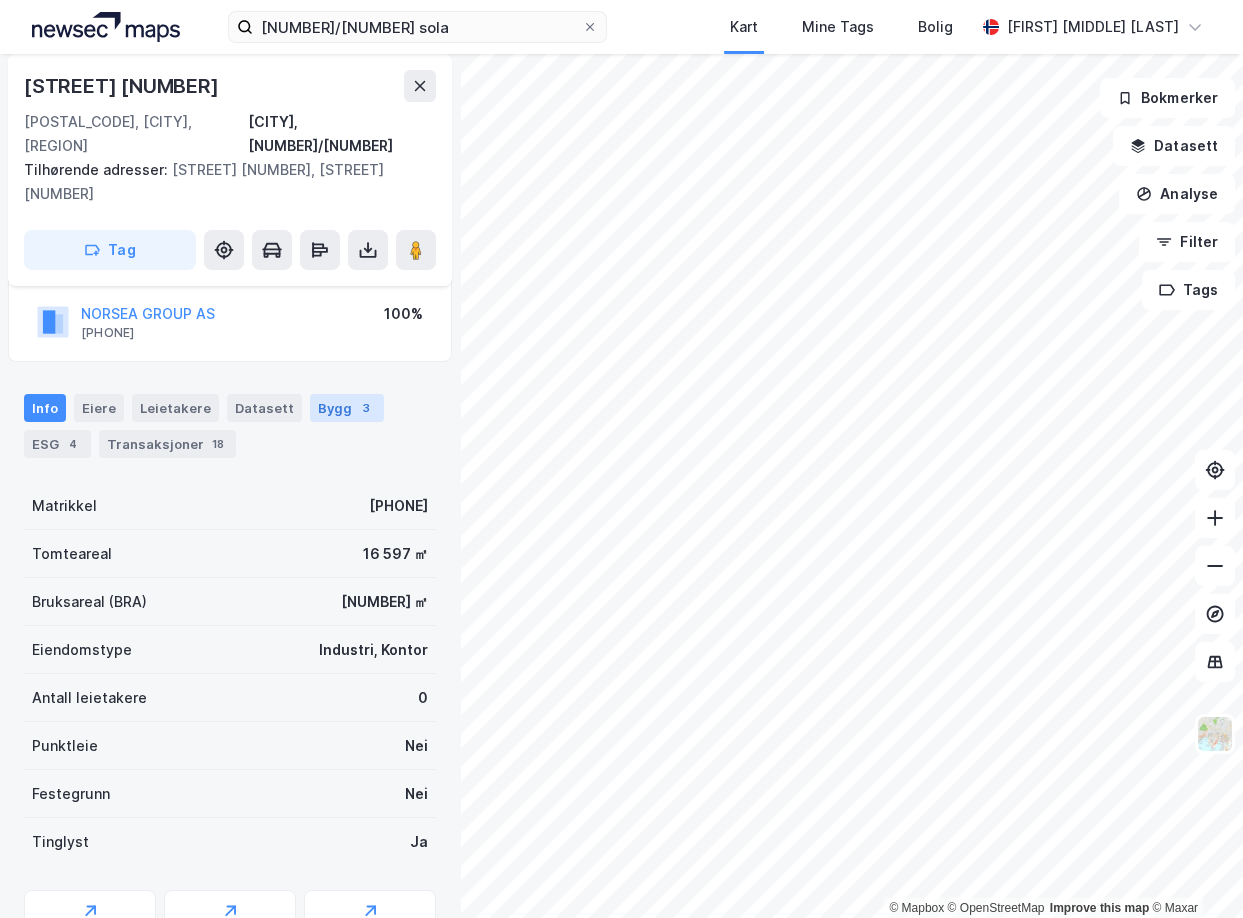 click on "Bygg [NUMBER]" at bounding box center (347, 408) 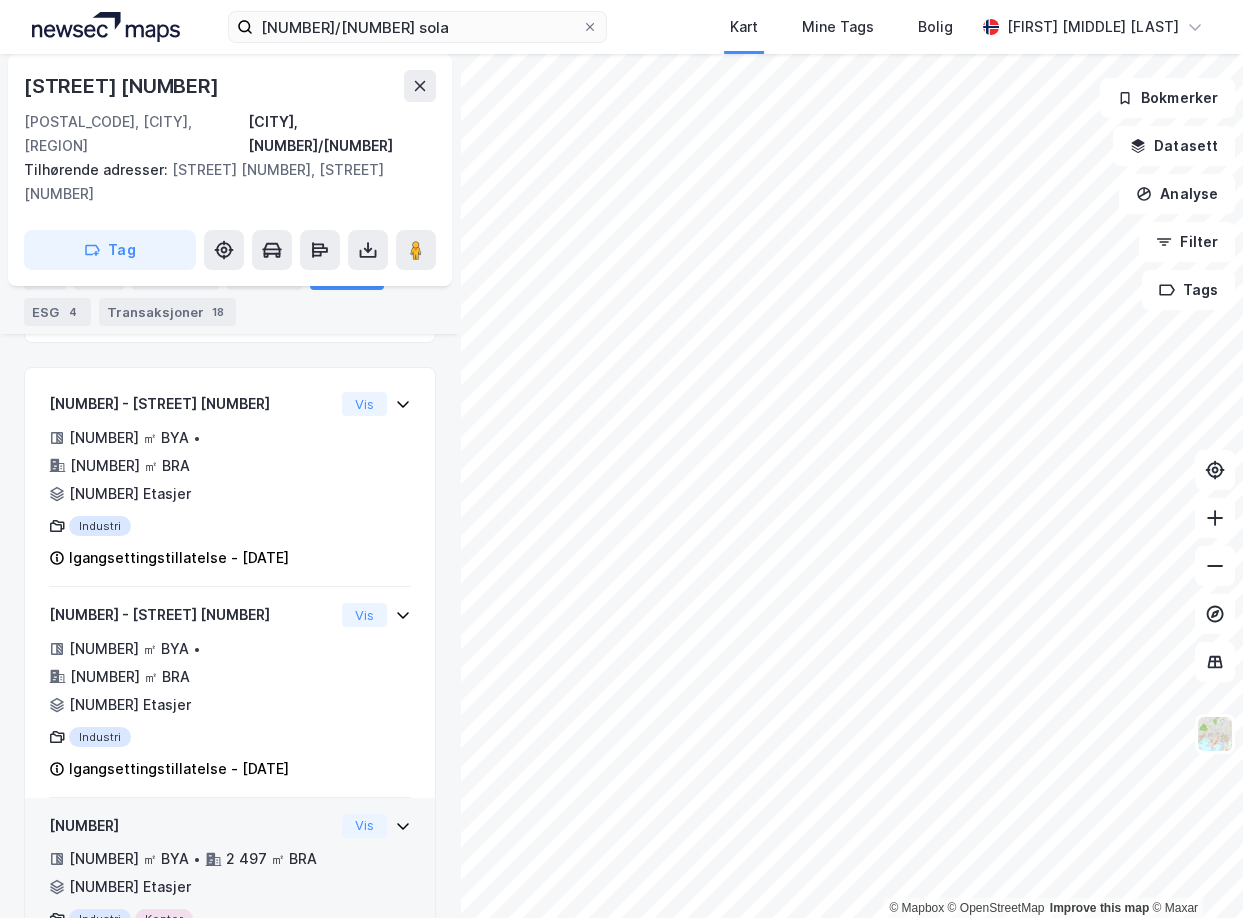 scroll, scrollTop: 498, scrollLeft: 0, axis: vertical 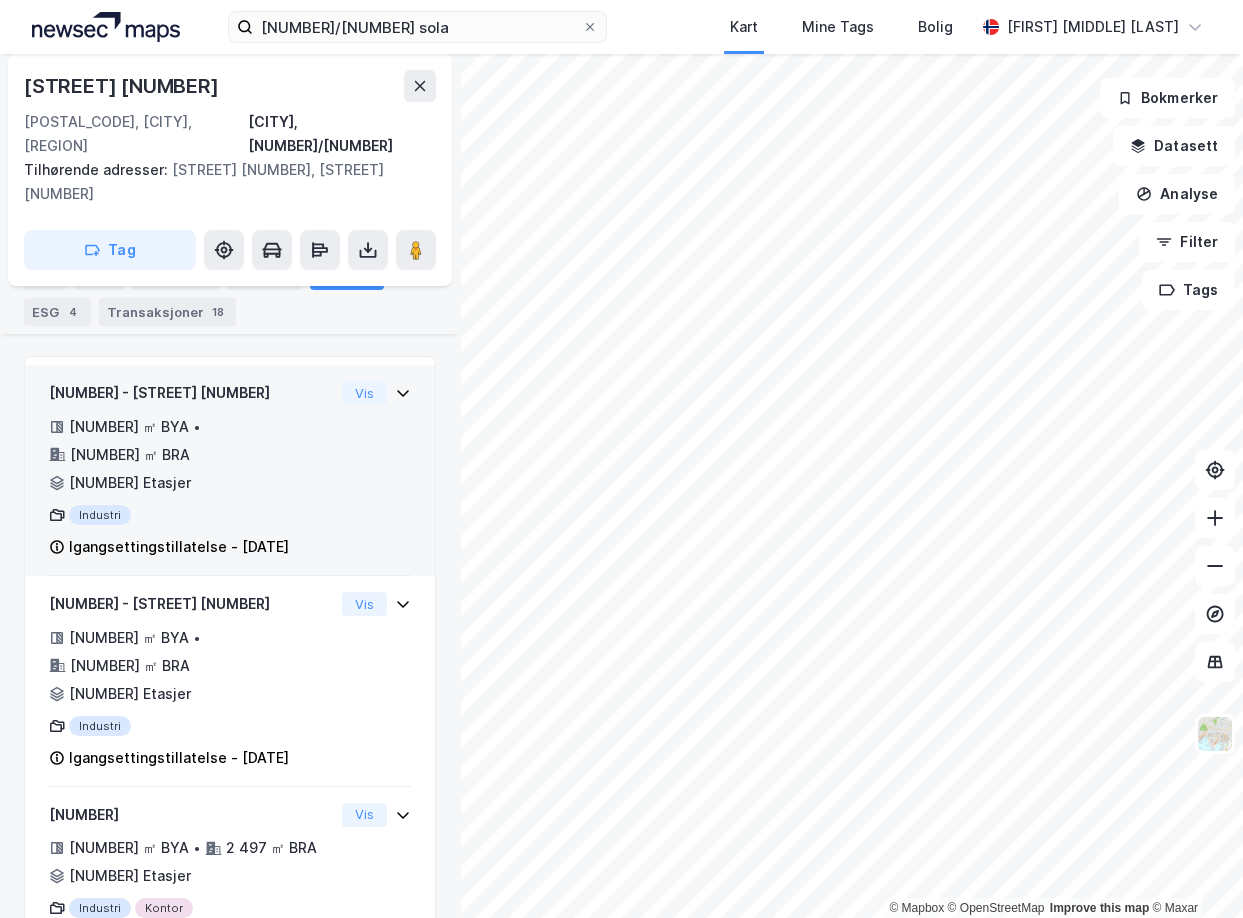 click on "[NUMBER] - [STREET] [NUMBER] [NUMBER] ㎡ BYA   • [NUMBER] ㎡ BRA • [NUMBER] Etasjer Industri Igangsettingstillatelse - [DATE] Vis" at bounding box center [230, 478] 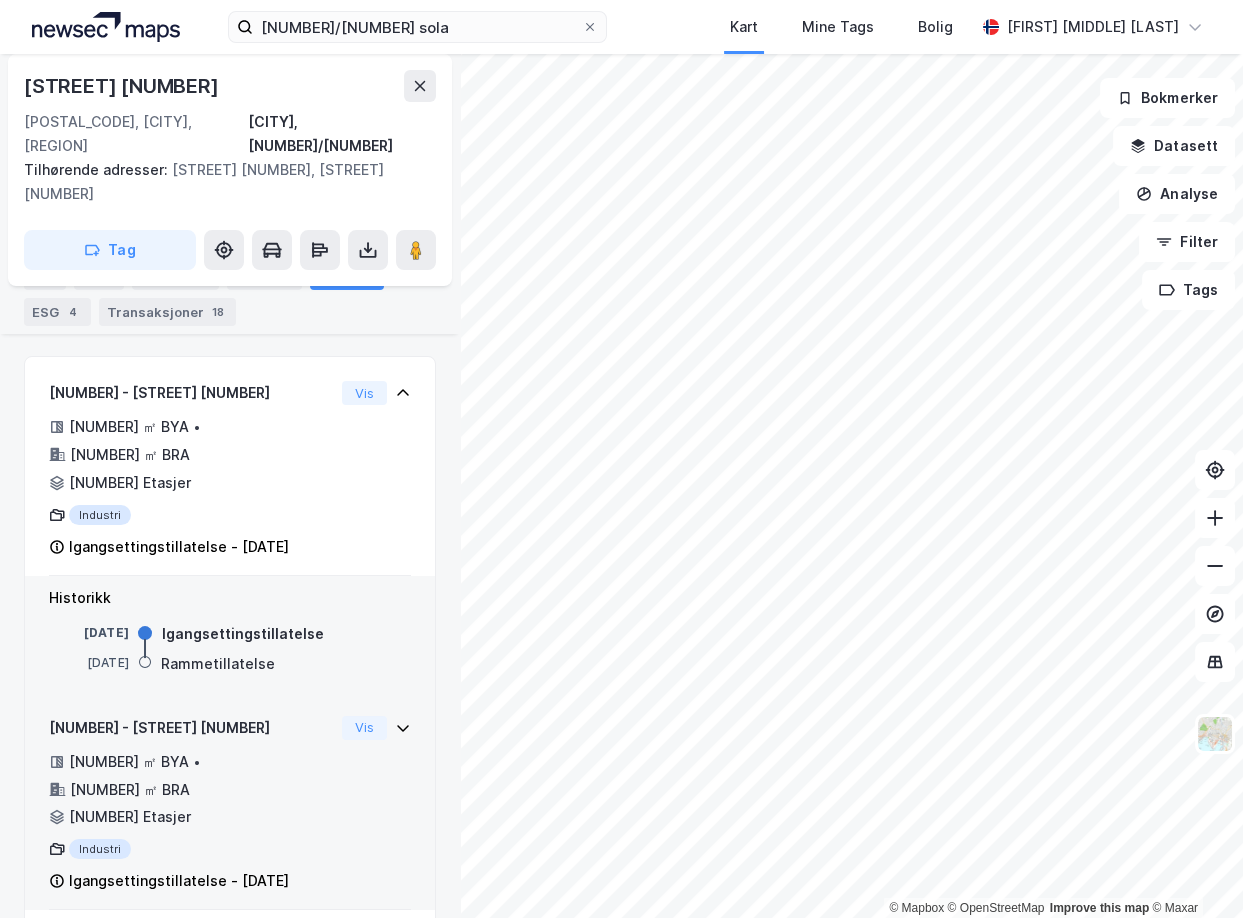 click on "Industri" at bounding box center [191, 849] 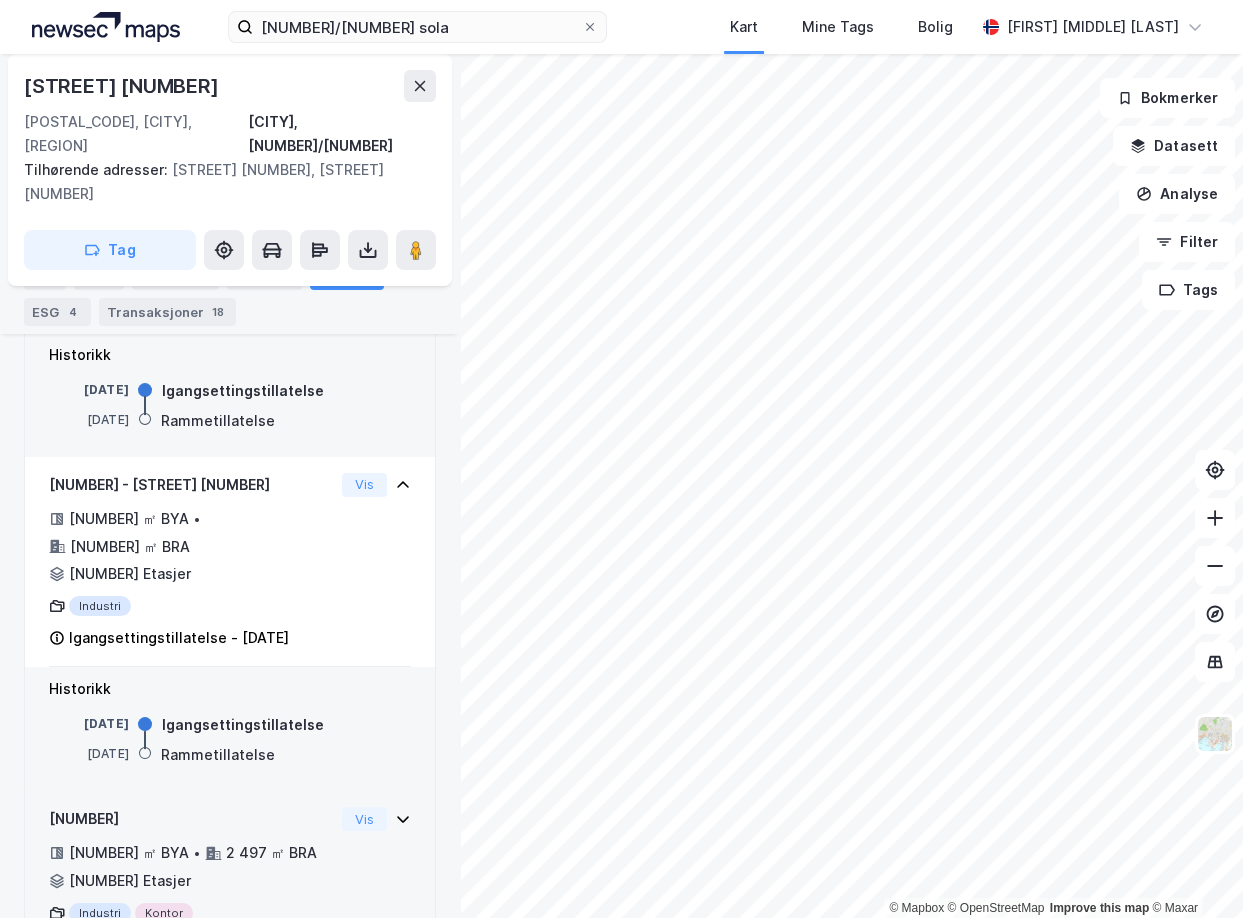 scroll, scrollTop: 745, scrollLeft: 0, axis: vertical 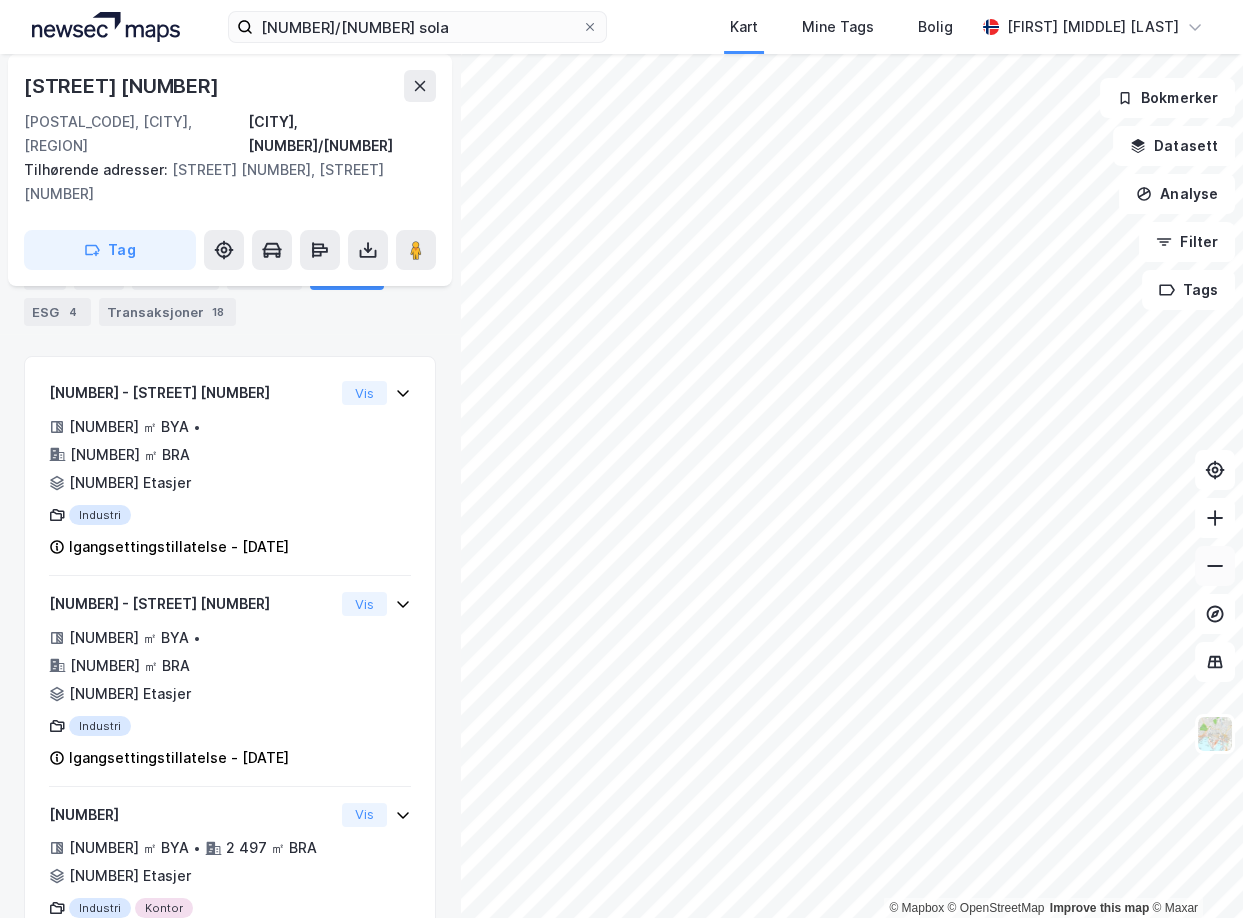 click 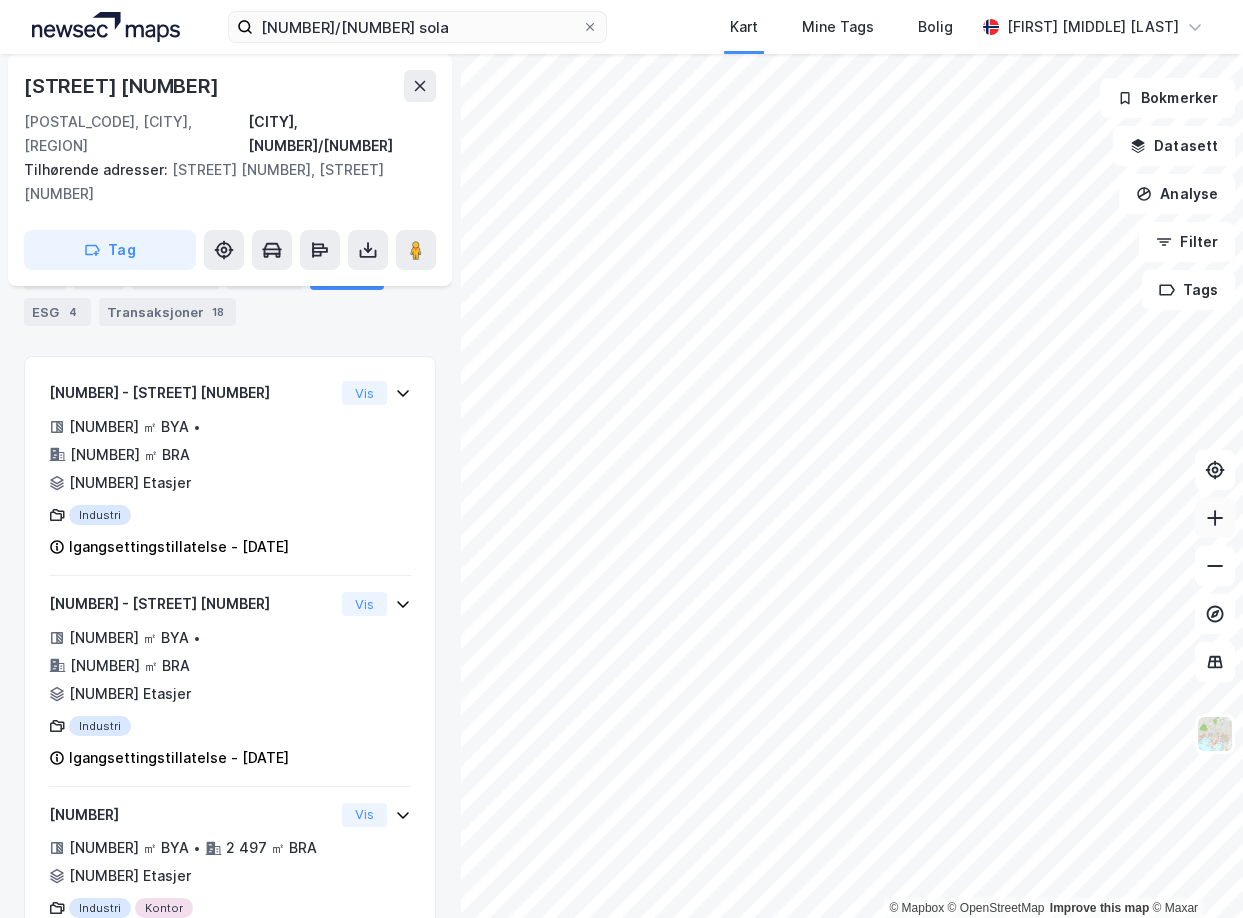 click 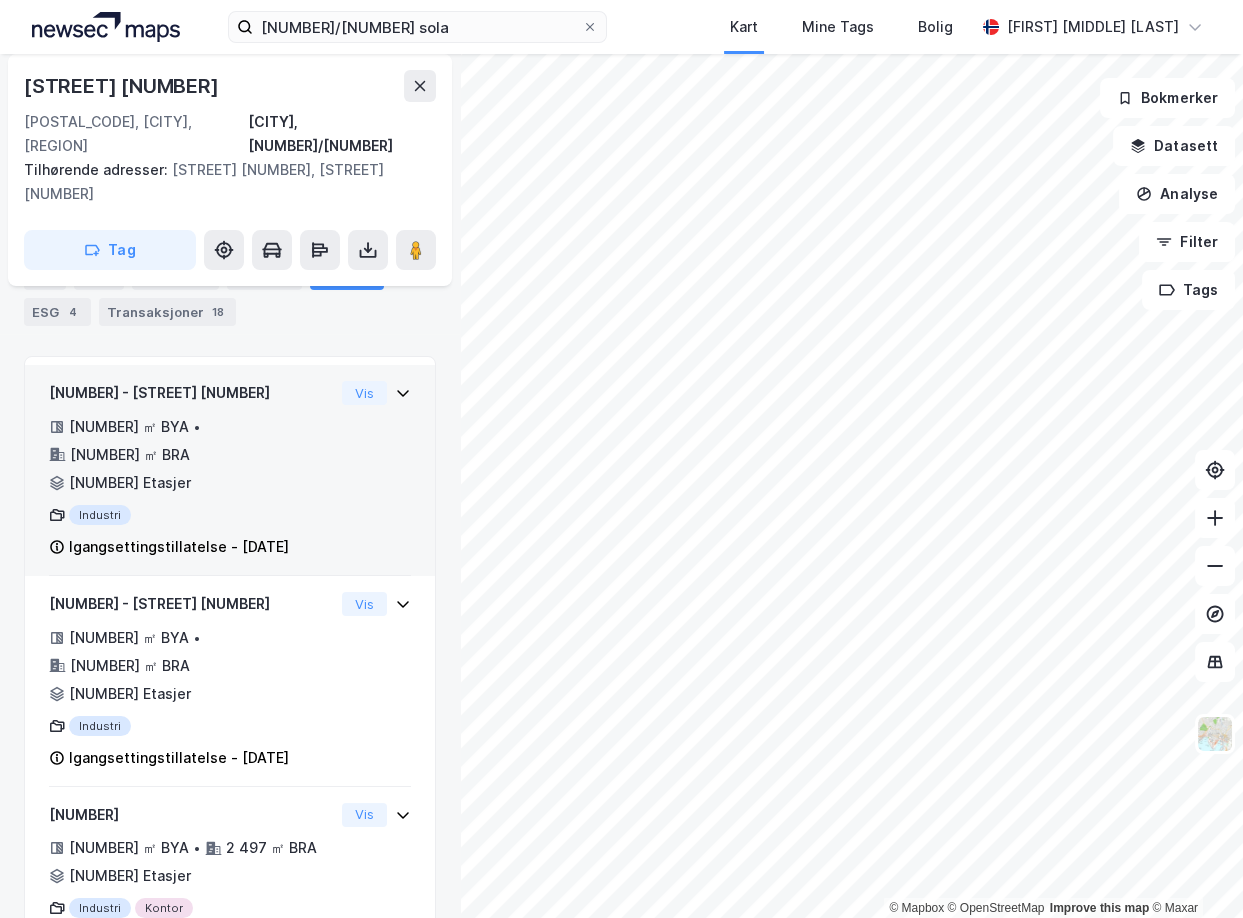 click on "[NUMBER] - [STREET] [NUMBER] [NUMBER] ㎡ BYA   • [NUMBER] ㎡ BRA • [NUMBER] Etasjer Industri Igangsettingstillatelse - [DATE] Vis" at bounding box center [230, 478] 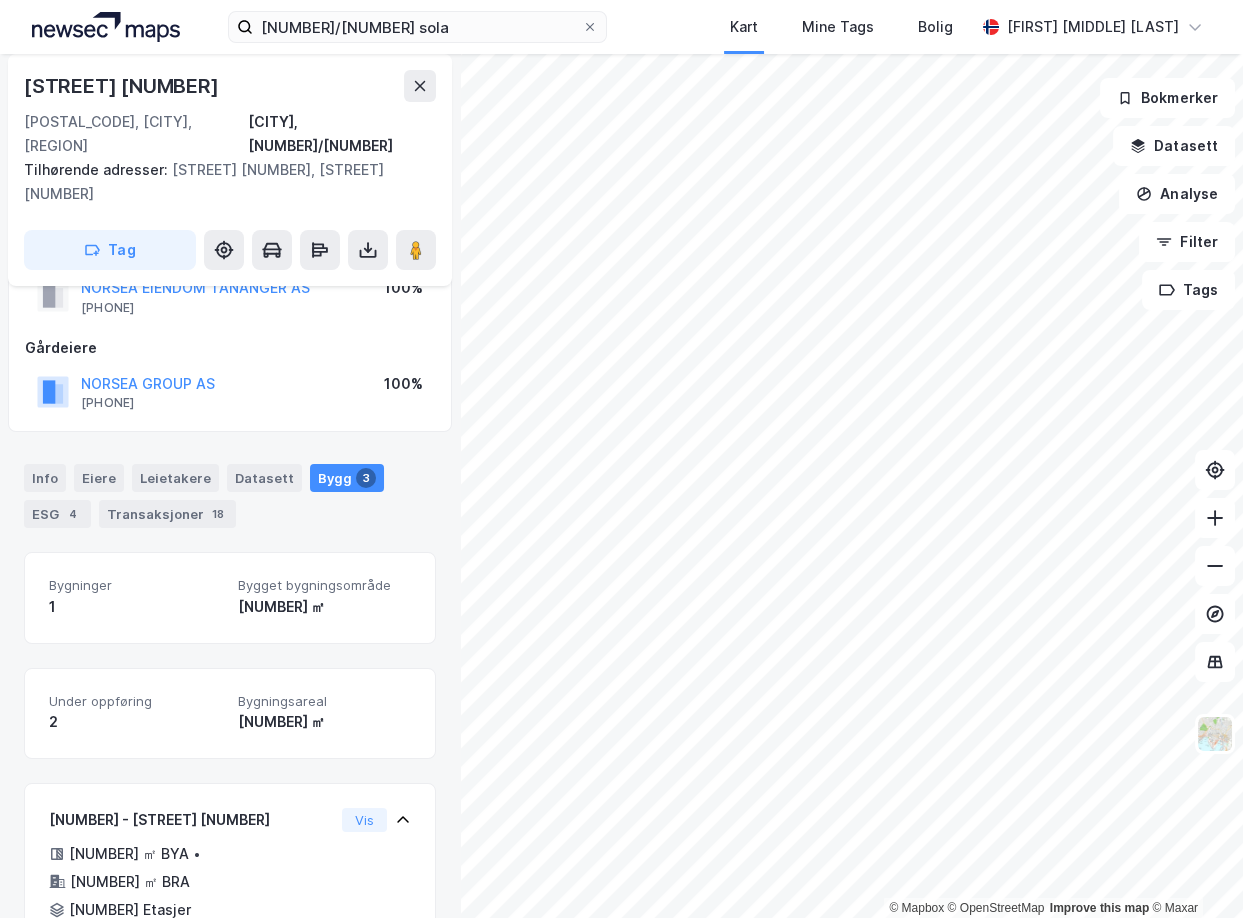 scroll, scrollTop: 50, scrollLeft: 0, axis: vertical 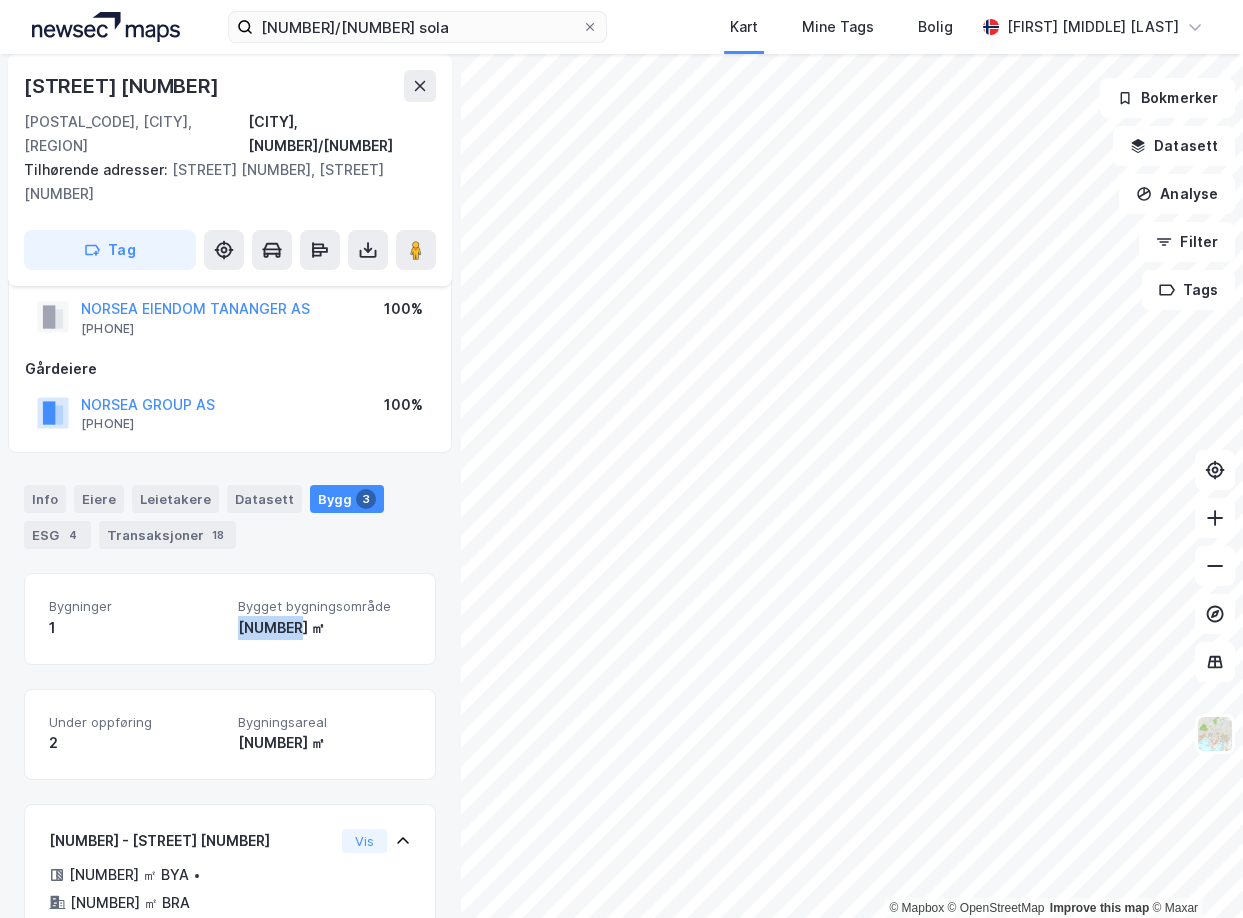 drag, startPoint x: 306, startPoint y: 582, endPoint x: 224, endPoint y: 574, distance: 82.38932 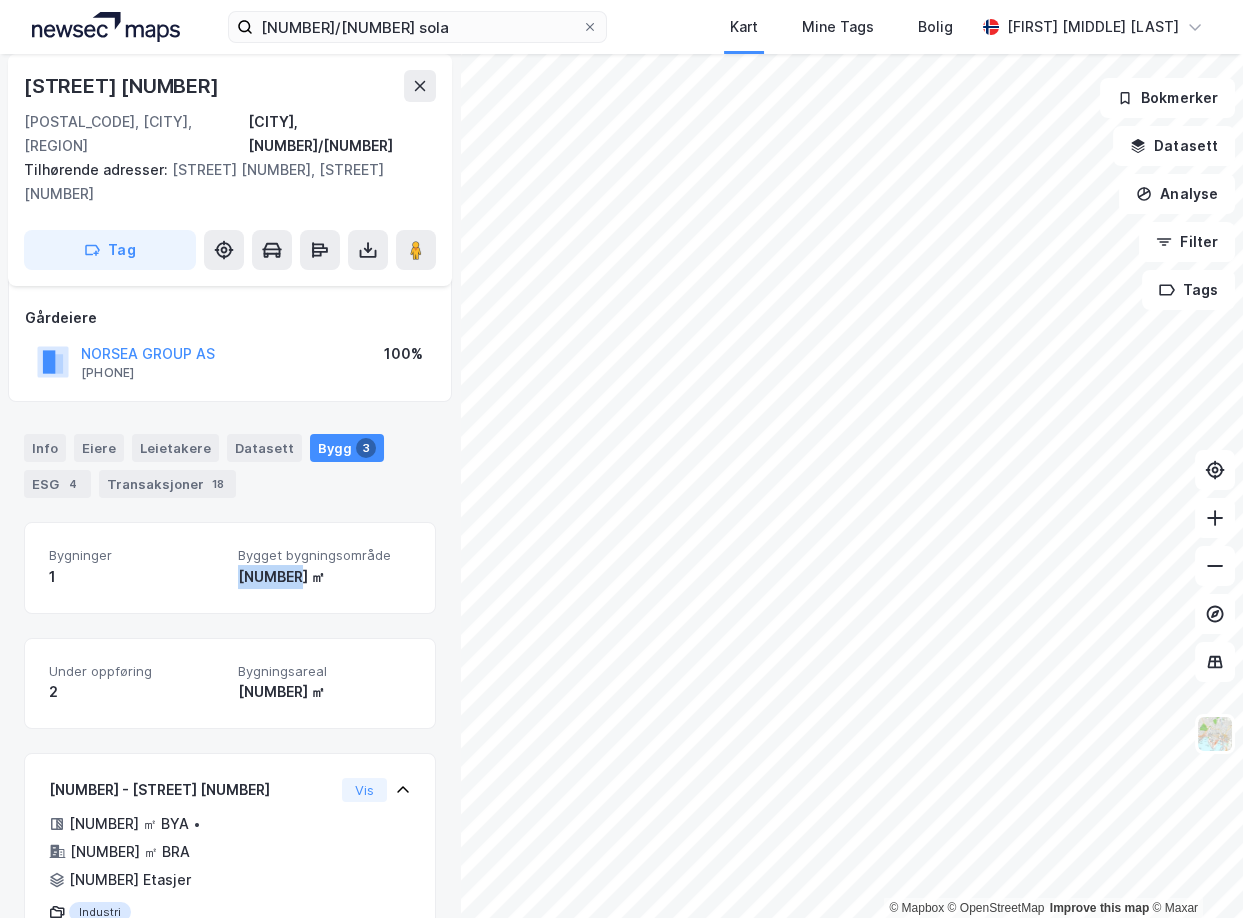 scroll, scrollTop: 100, scrollLeft: 0, axis: vertical 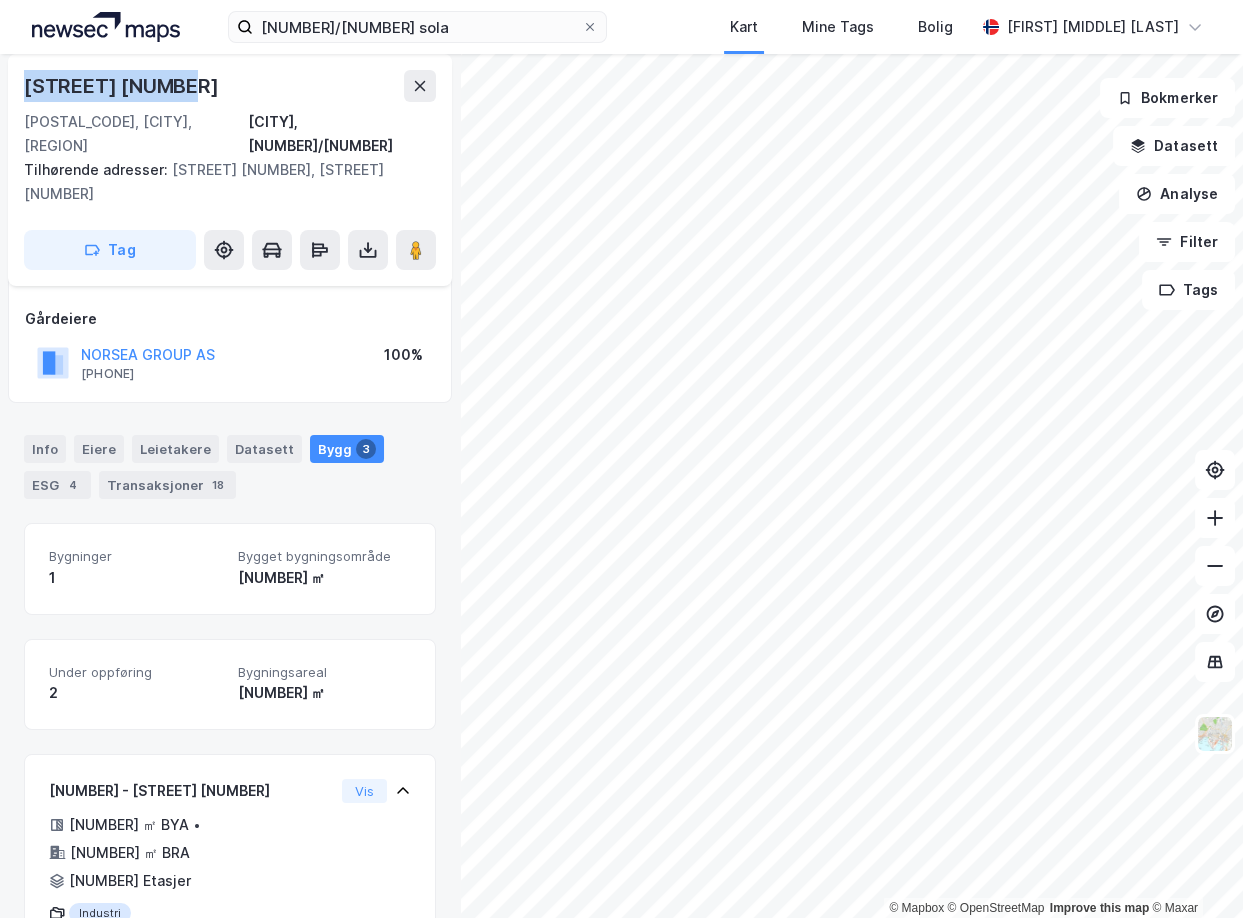 drag, startPoint x: 183, startPoint y: 81, endPoint x: 9, endPoint y: 82, distance: 174.00287 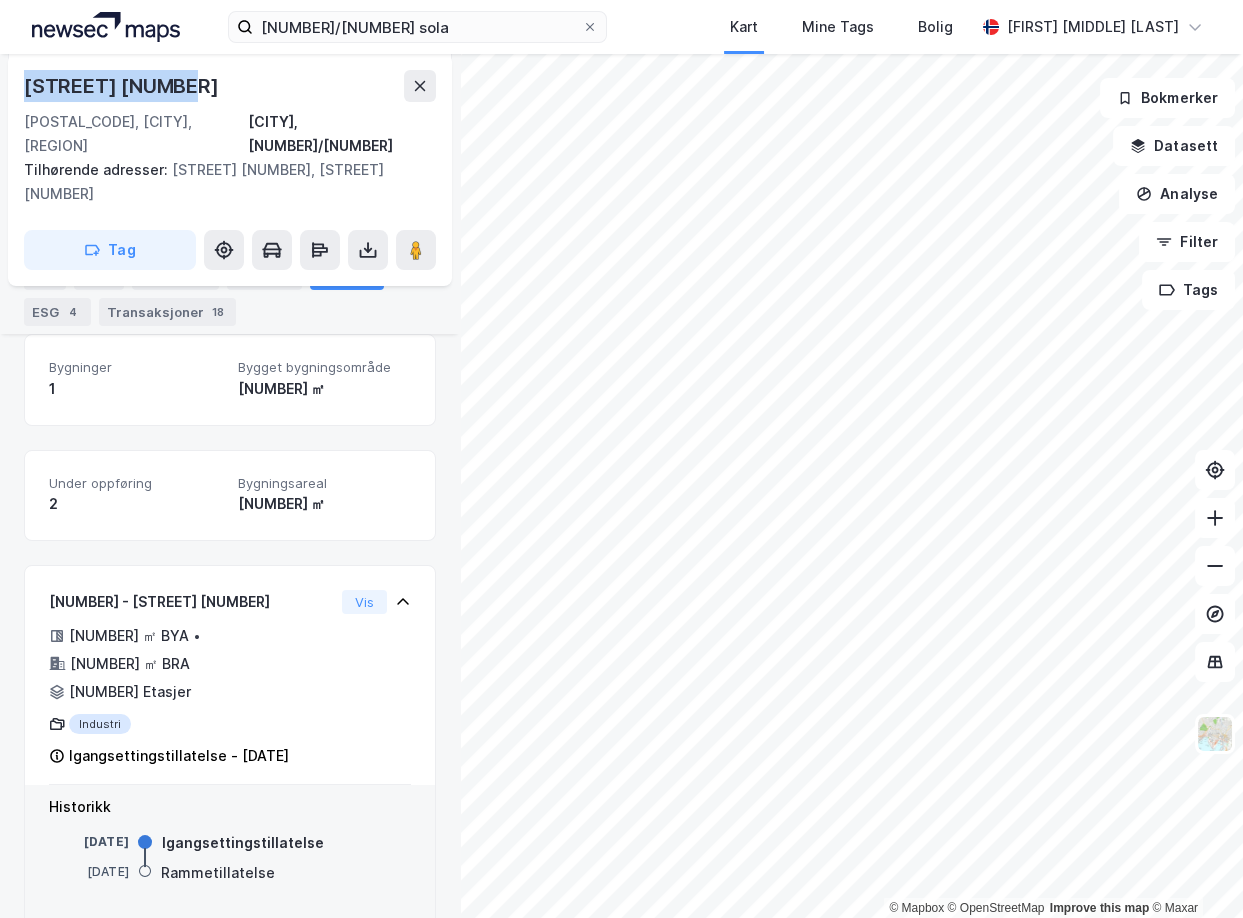 scroll, scrollTop: 280, scrollLeft: 0, axis: vertical 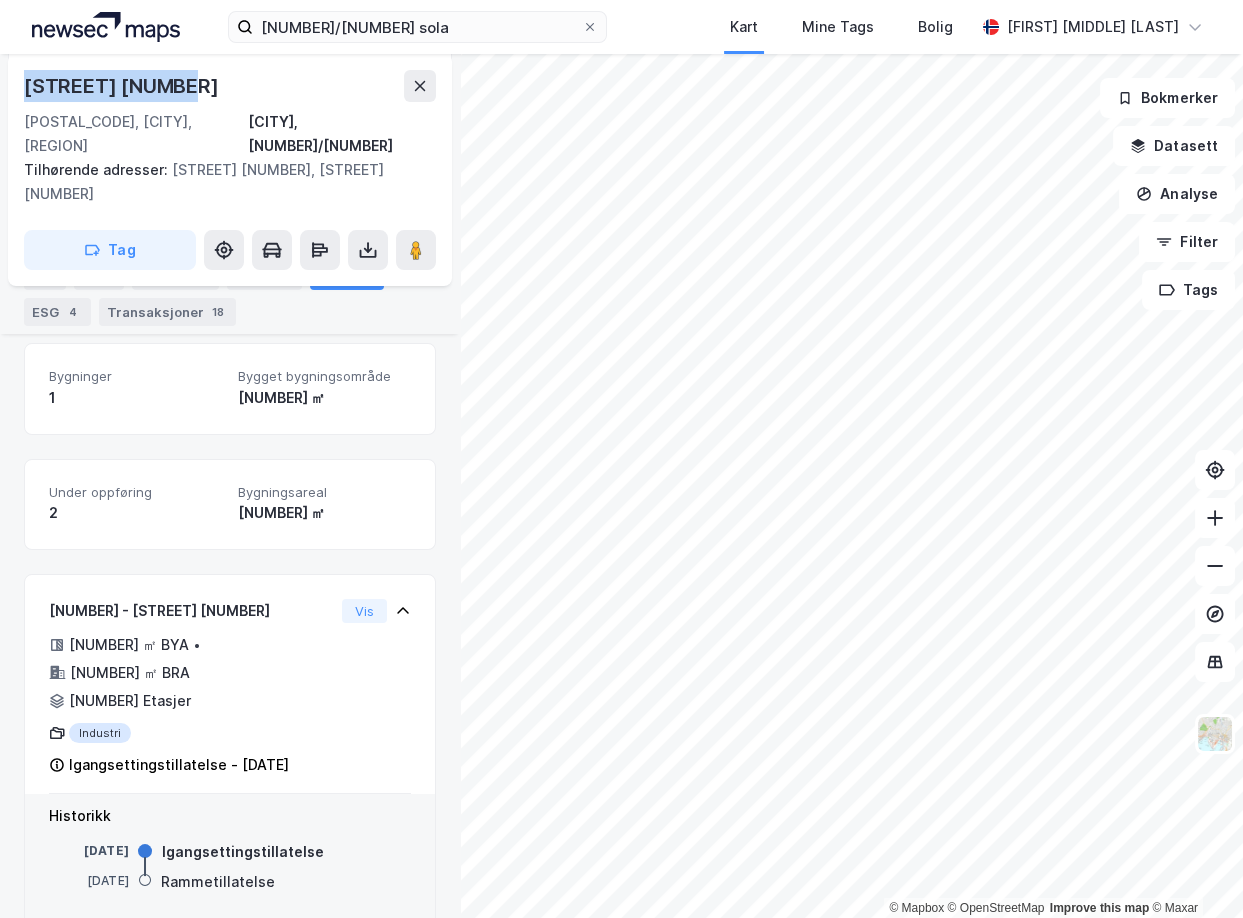 copy on "[STREET] [NUMBER]" 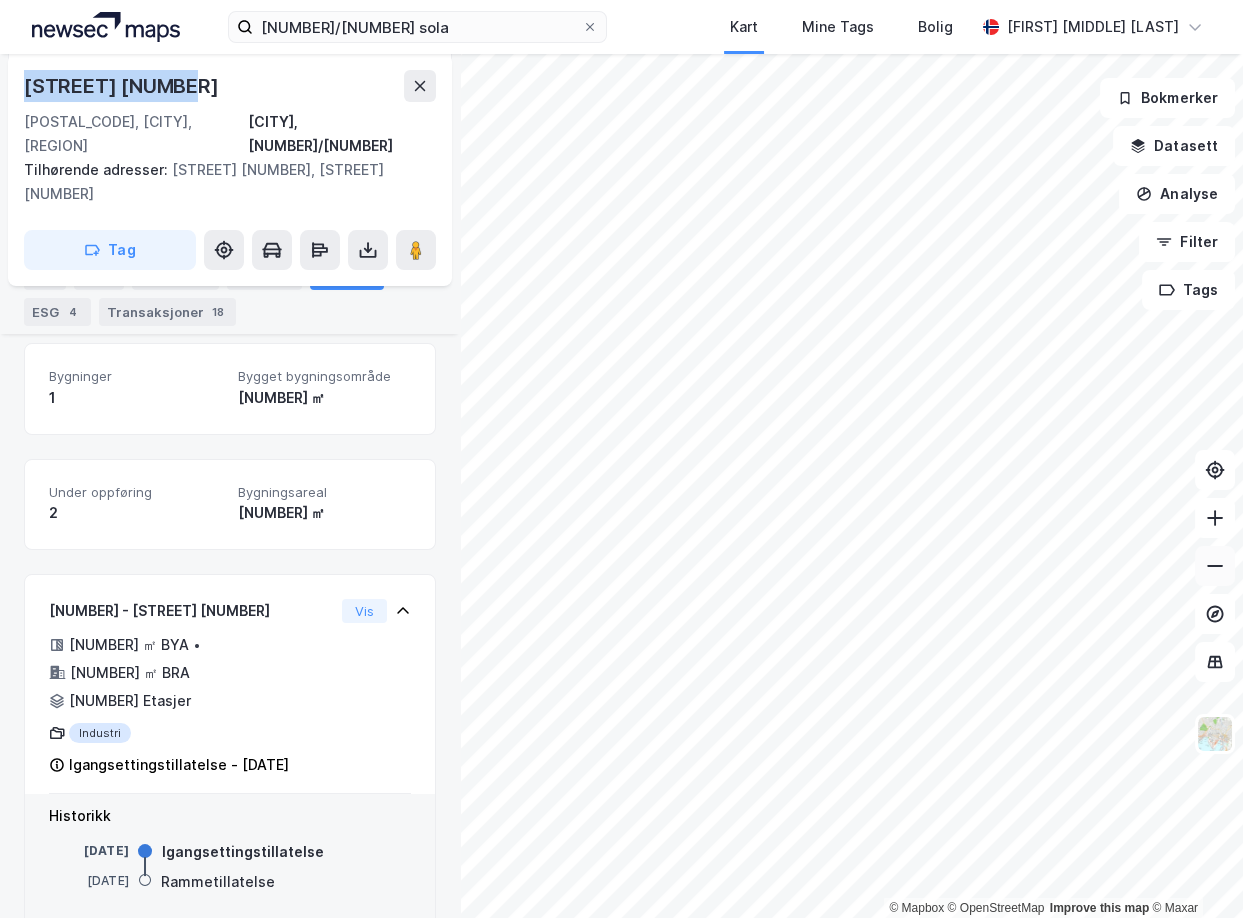 click 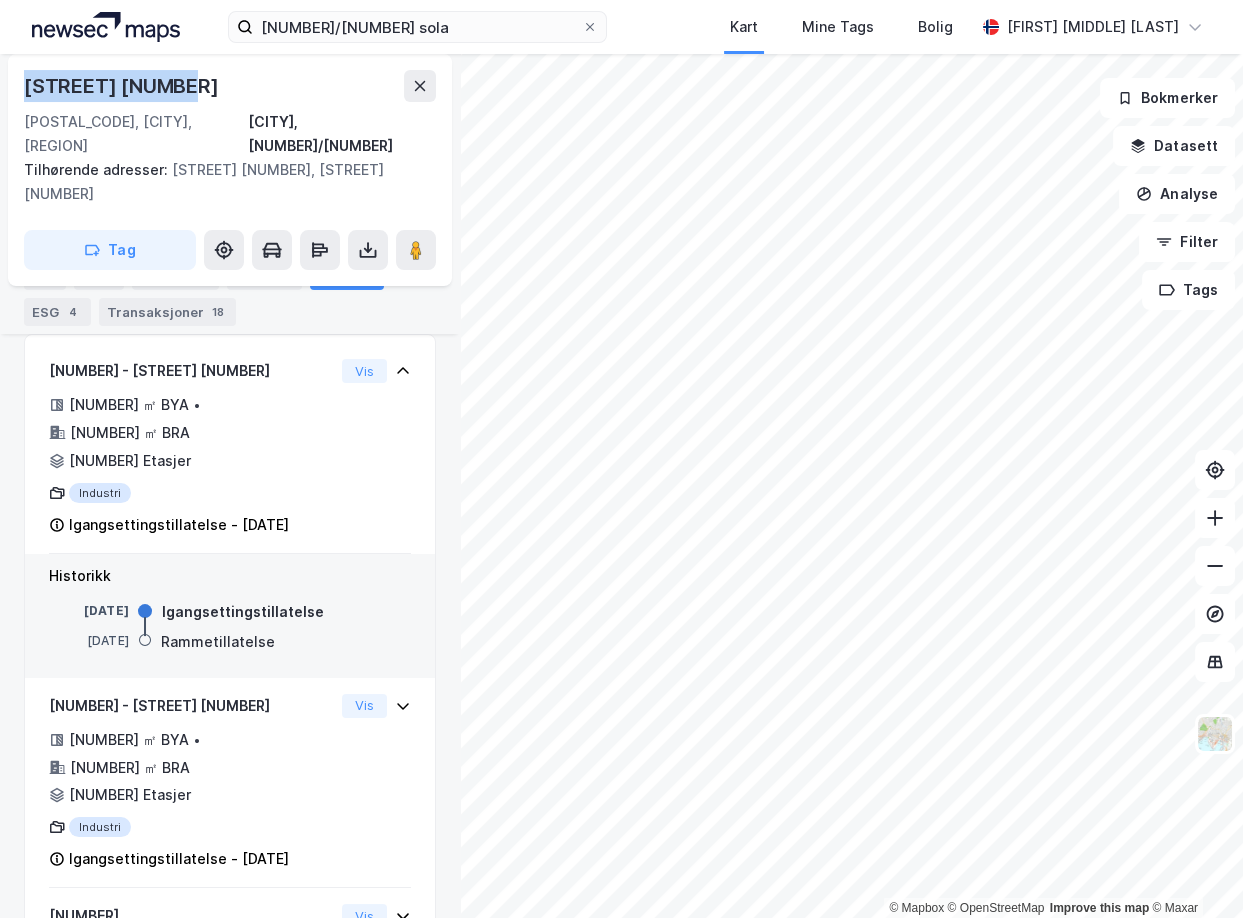 scroll, scrollTop: 522, scrollLeft: 0, axis: vertical 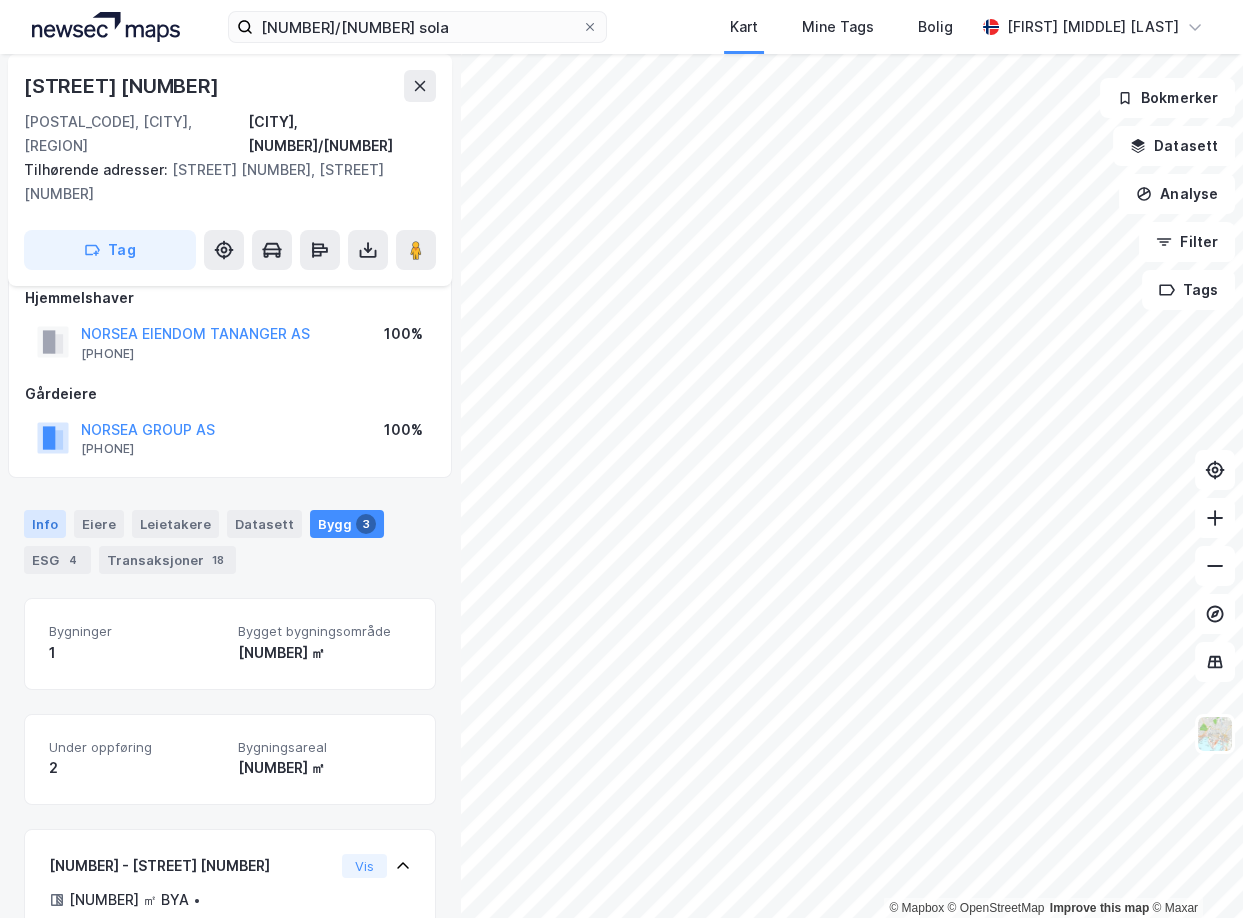 click on "Info" at bounding box center (45, 524) 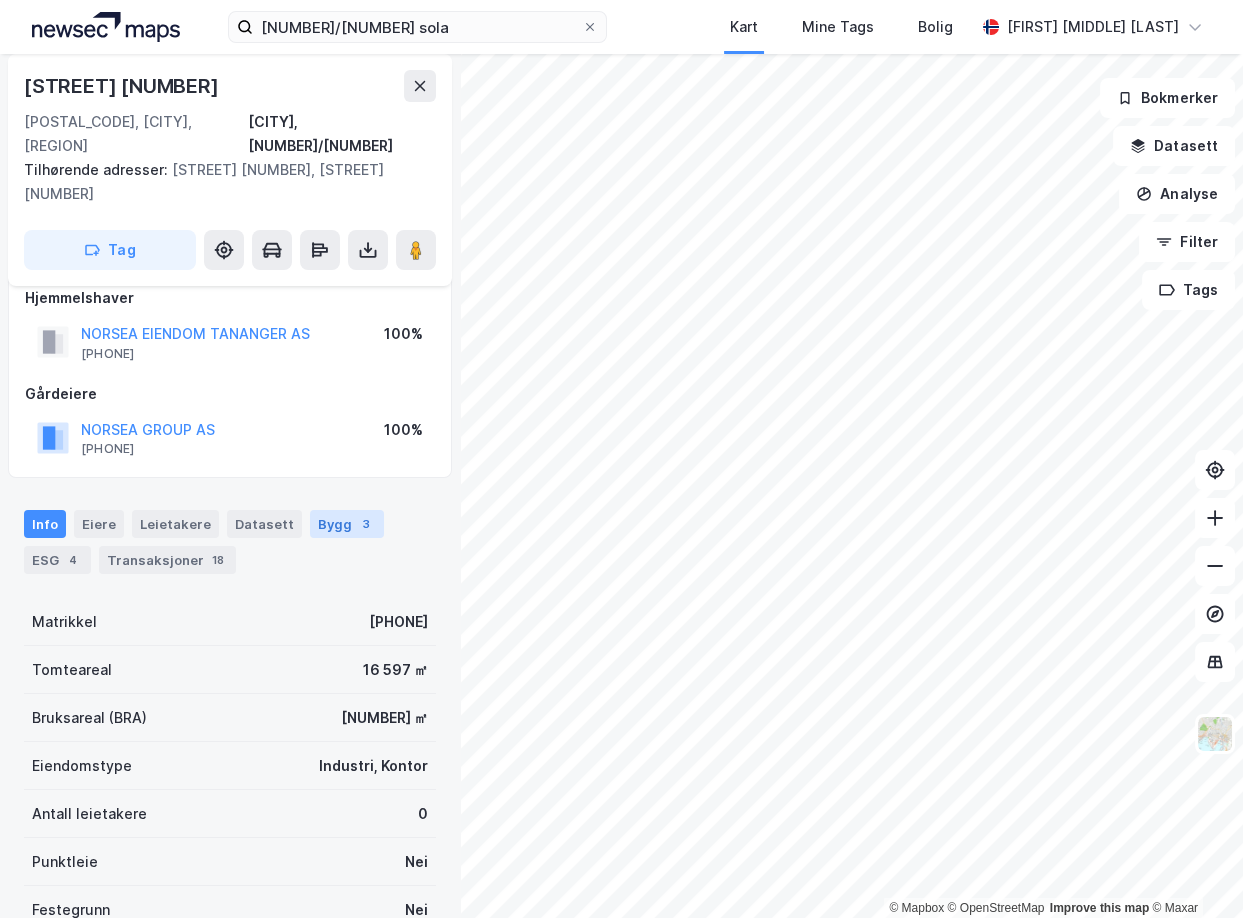 click on "Bygg [NUMBER]" at bounding box center [347, 524] 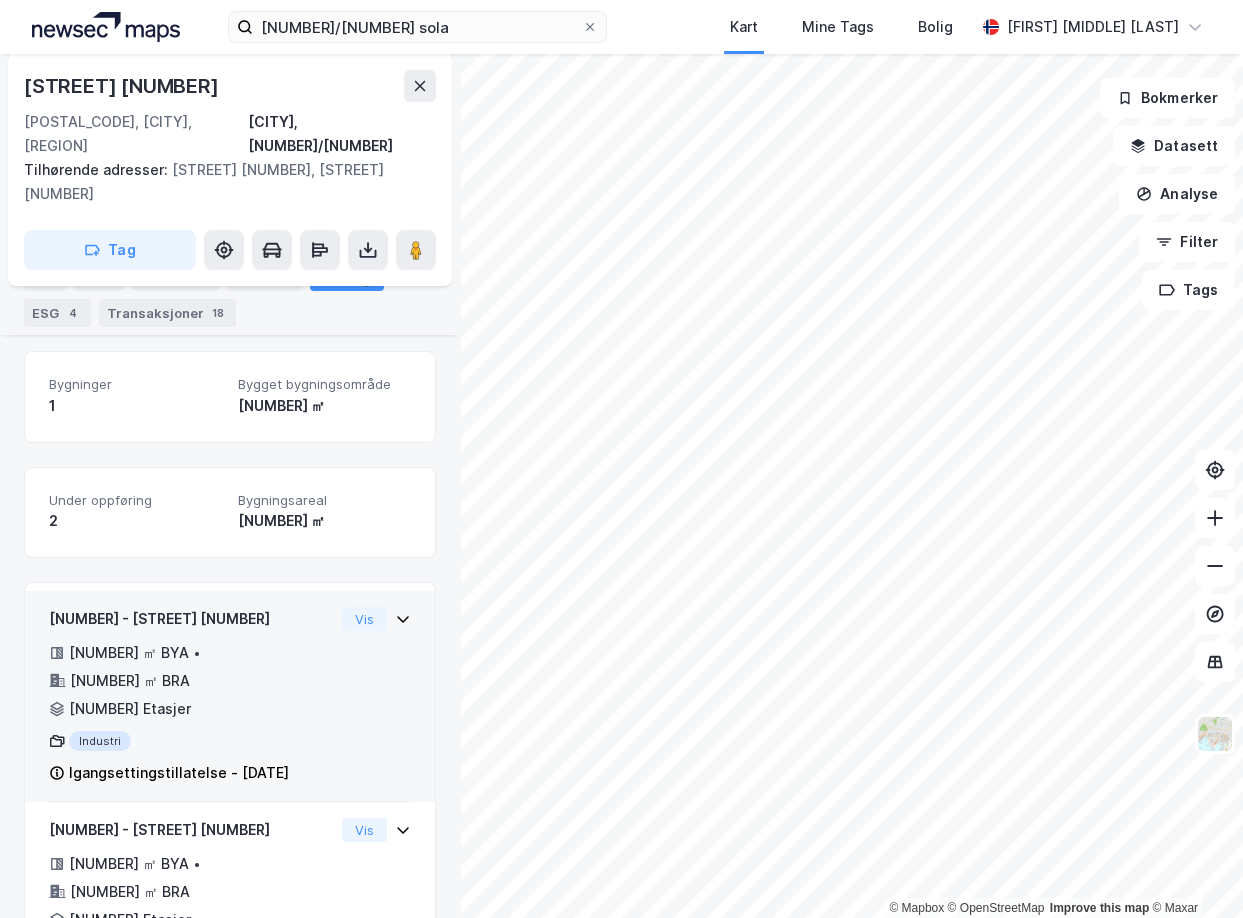 scroll, scrollTop: 498, scrollLeft: 0, axis: vertical 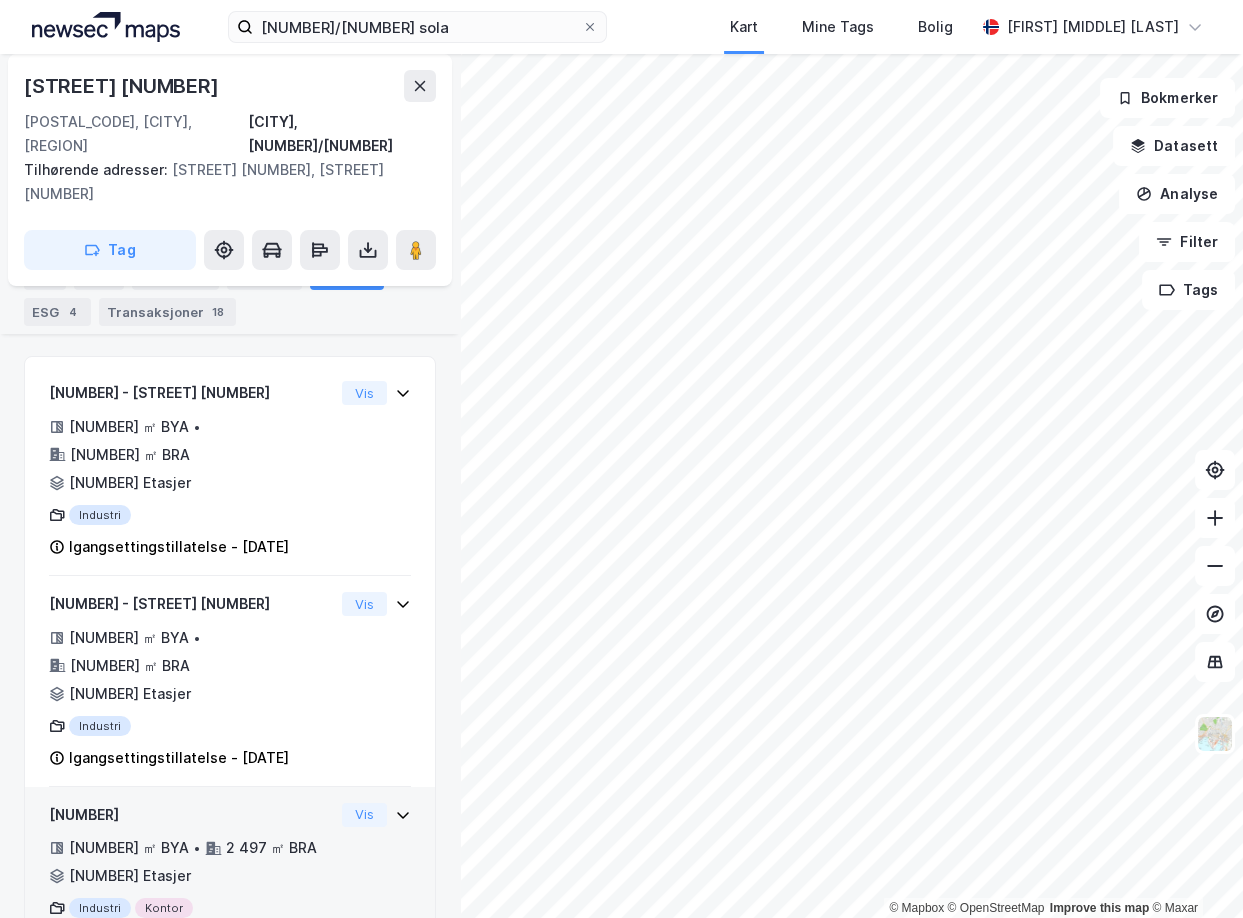 click on "[NUMBER] [NUMBER] ㎡ BYA   • [NUMBER] ㎡ BRA • [NUMBER] Etasjer Industri Kontor Byning godkjent revet/brent - [DATE] Vis" at bounding box center (230, 886) 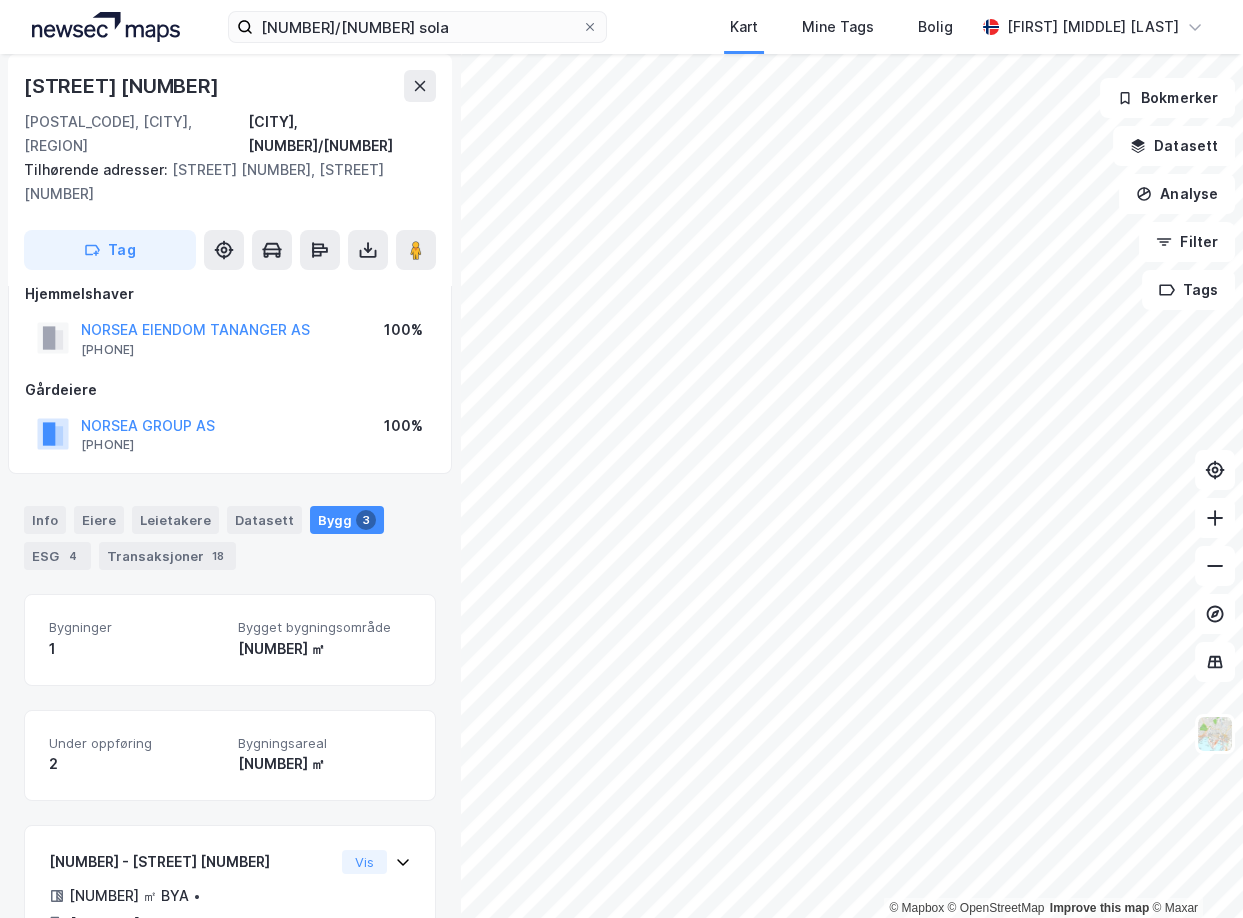 scroll, scrollTop: 0, scrollLeft: 0, axis: both 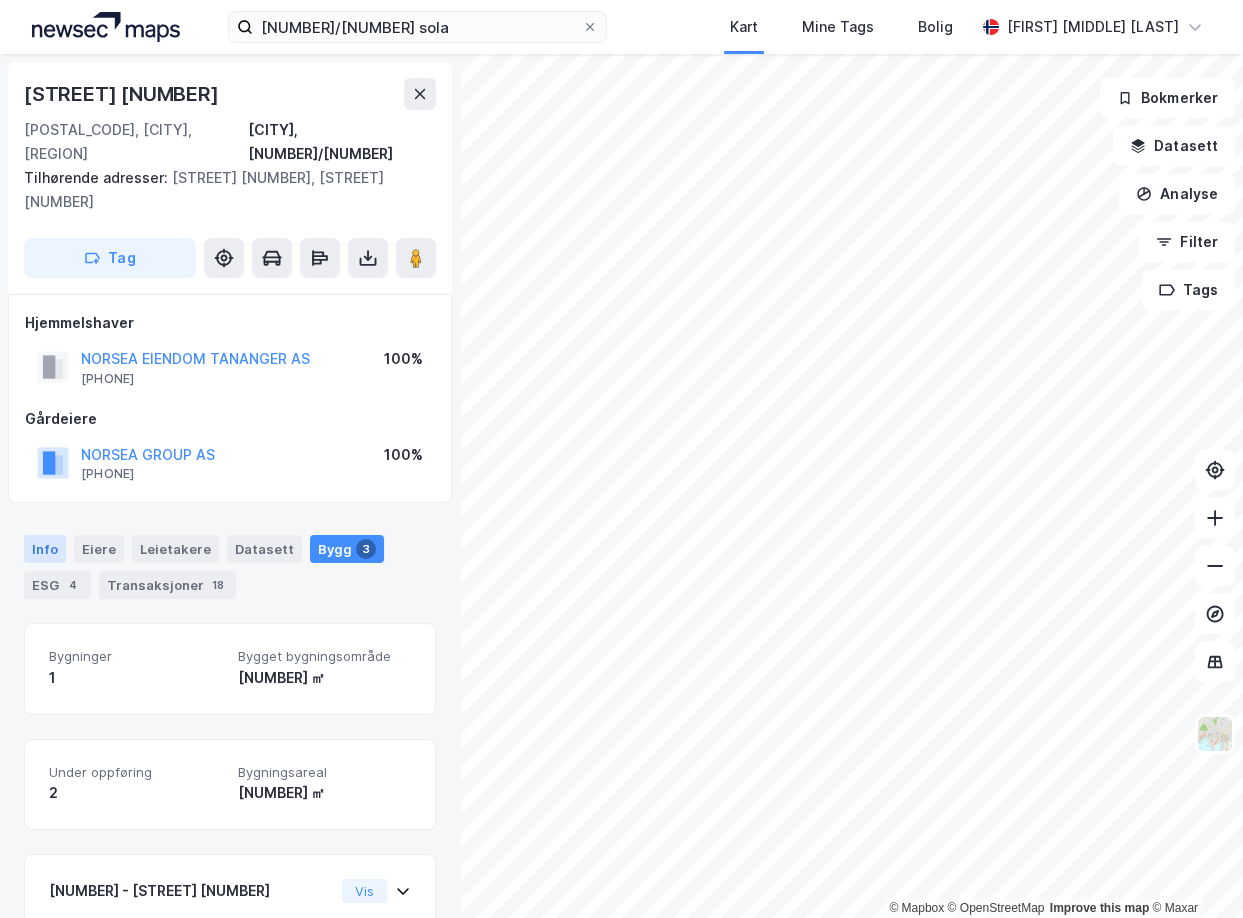 click on "Info" at bounding box center (45, 549) 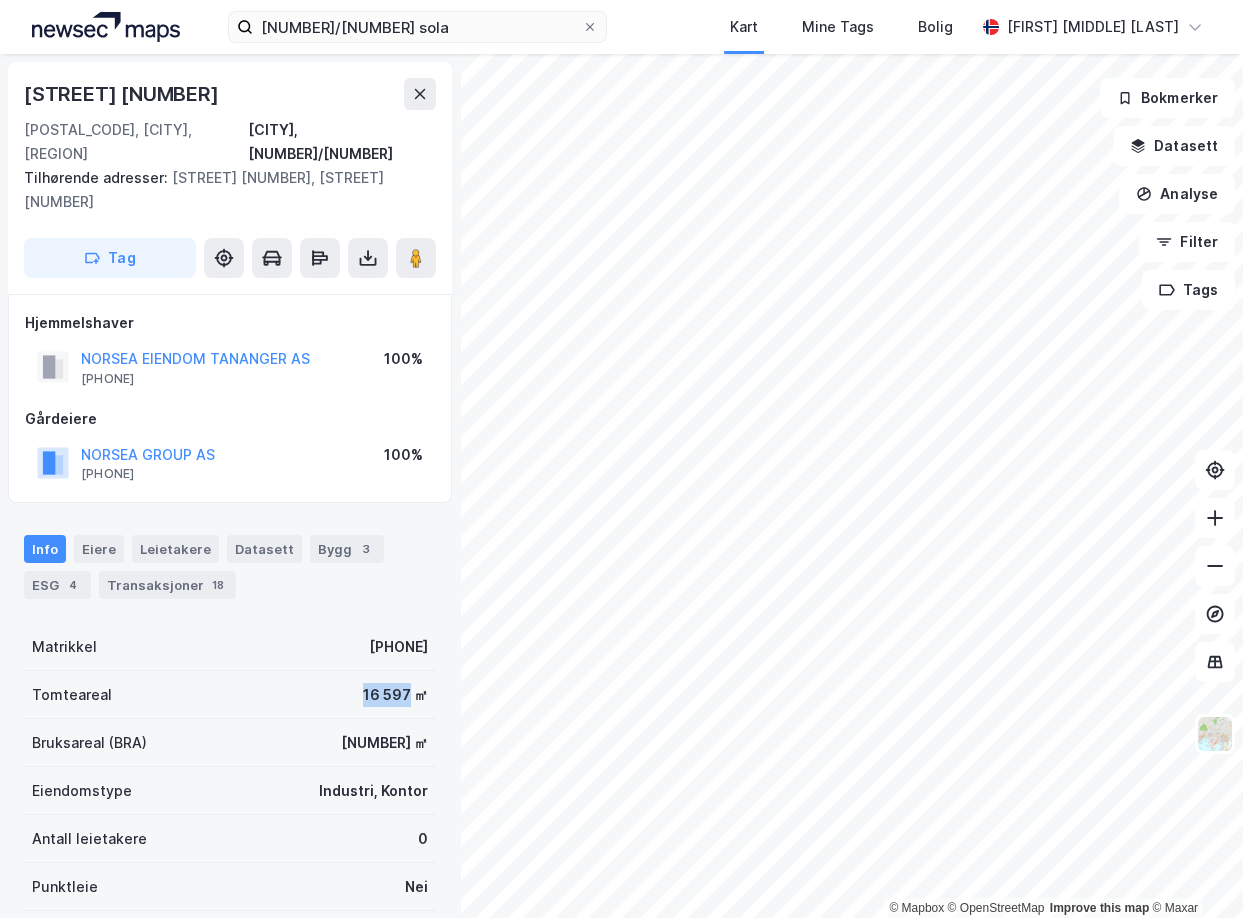 drag, startPoint x: 344, startPoint y: 648, endPoint x: 394, endPoint y: 652, distance: 50.159744 